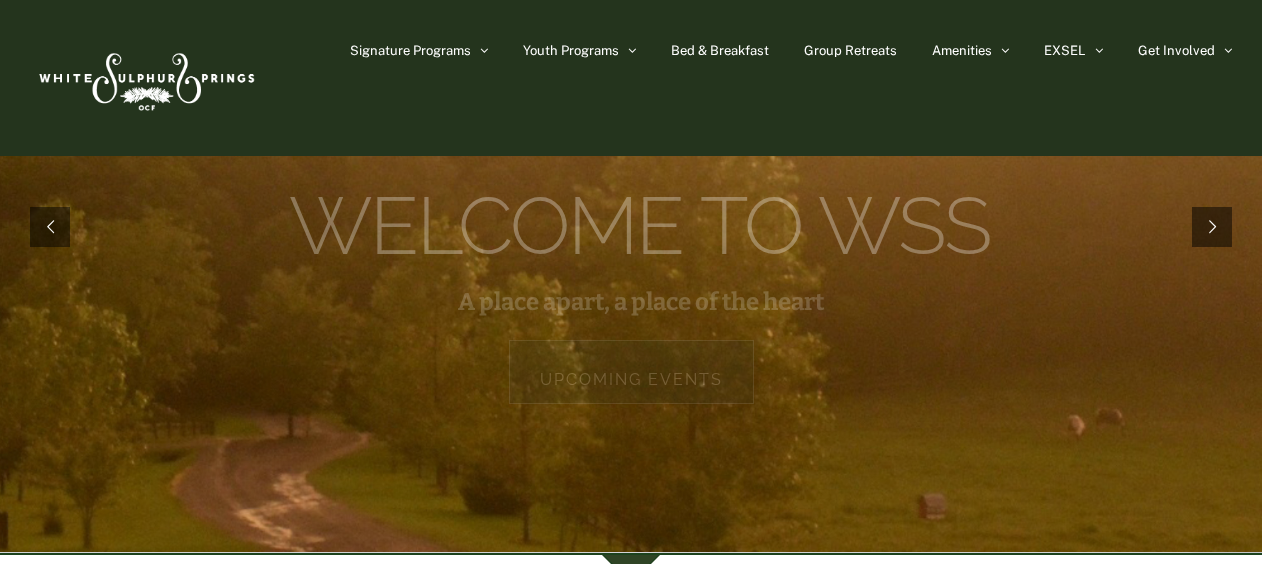 scroll, scrollTop: 146, scrollLeft: 0, axis: vertical 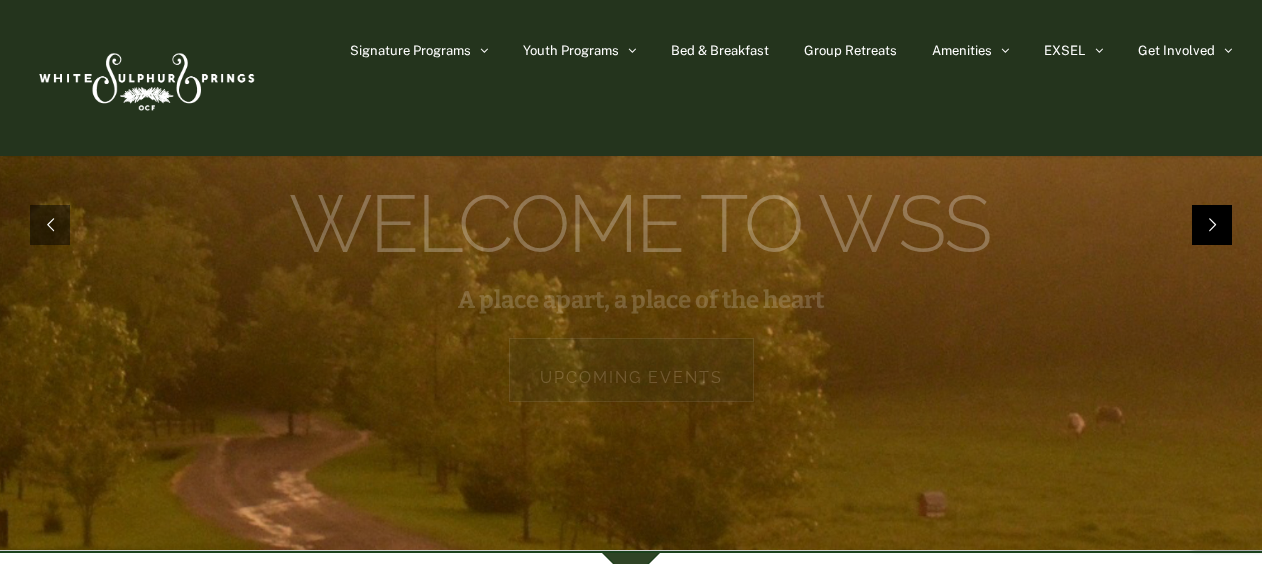 click at bounding box center (1212, 225) 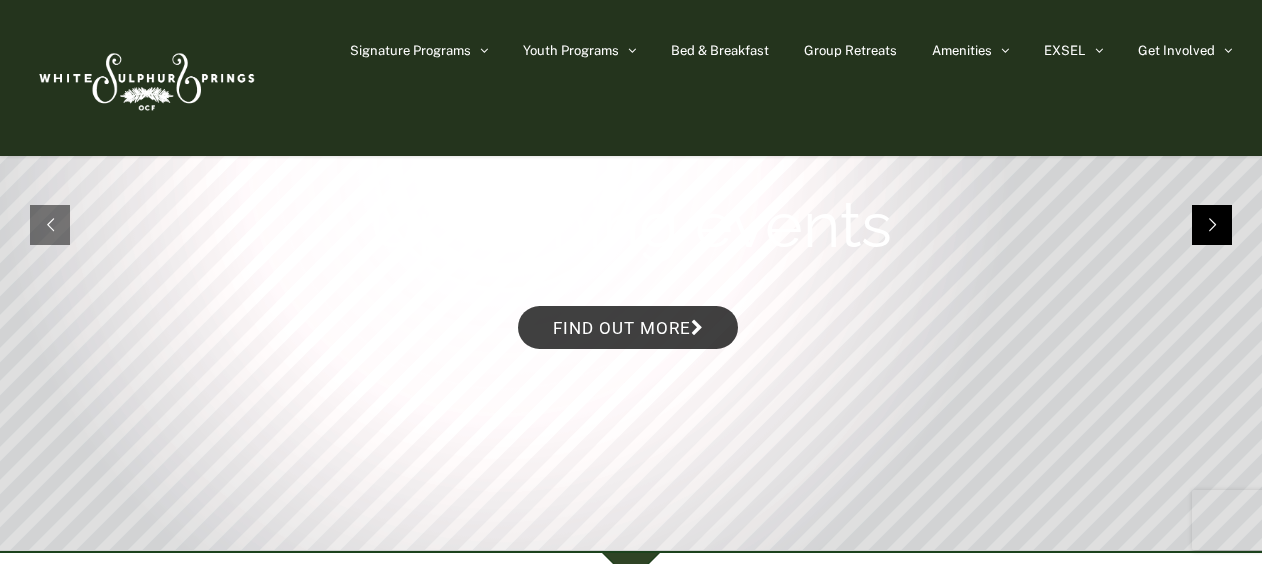 click at bounding box center [1212, 225] 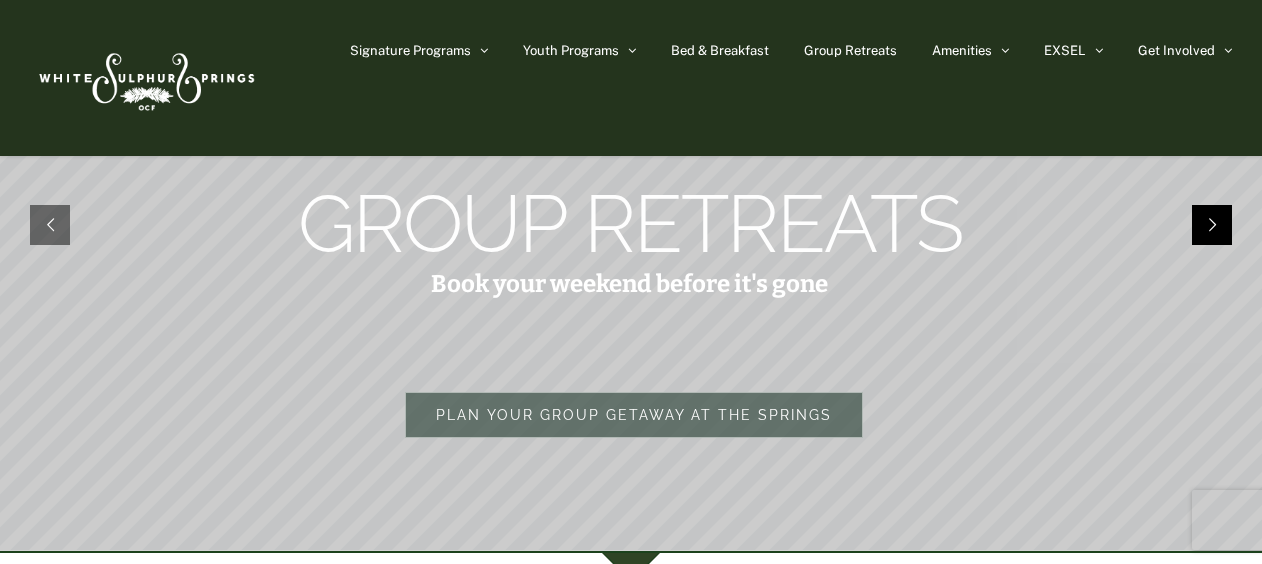 click at bounding box center [1212, 225] 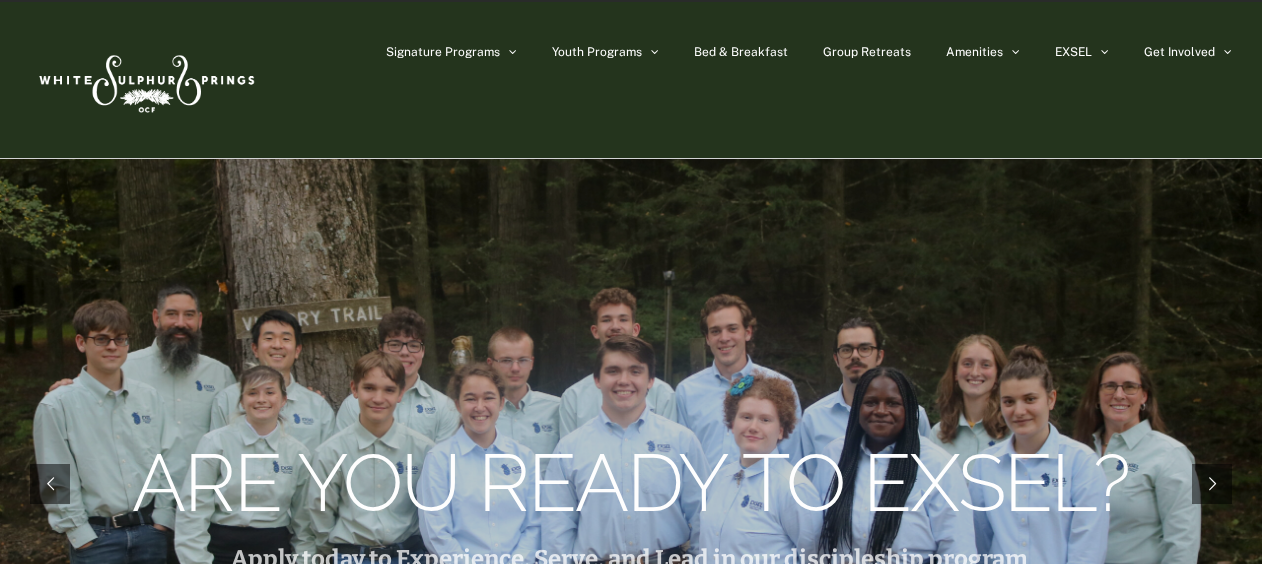 scroll, scrollTop: 0, scrollLeft: 0, axis: both 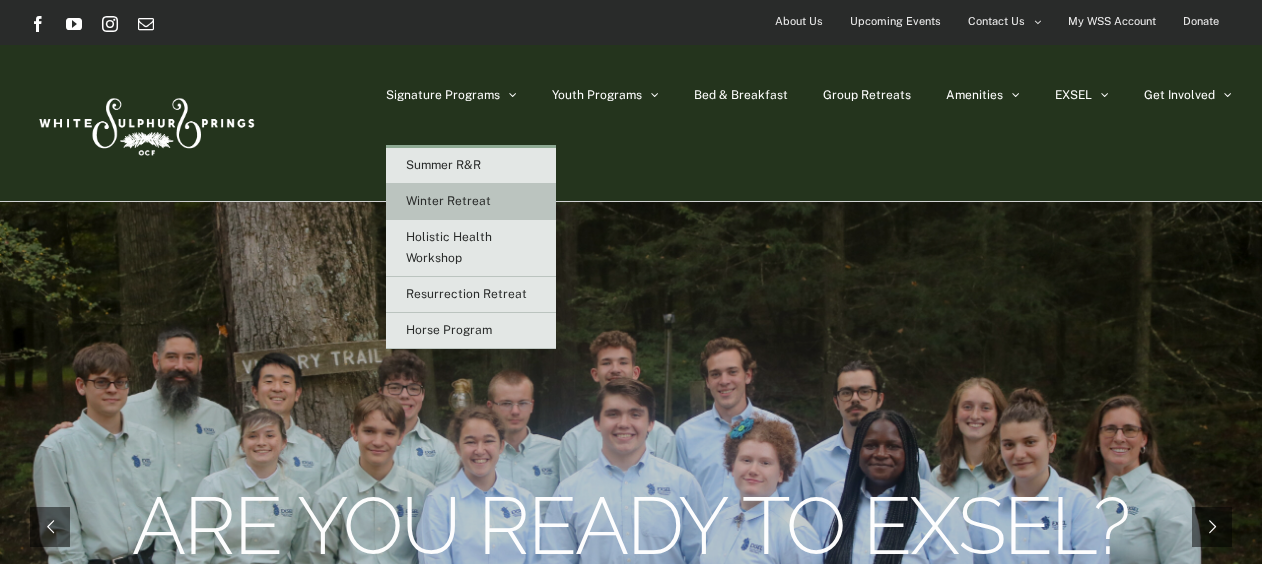 click on "Winter Retreat" at bounding box center [448, 201] 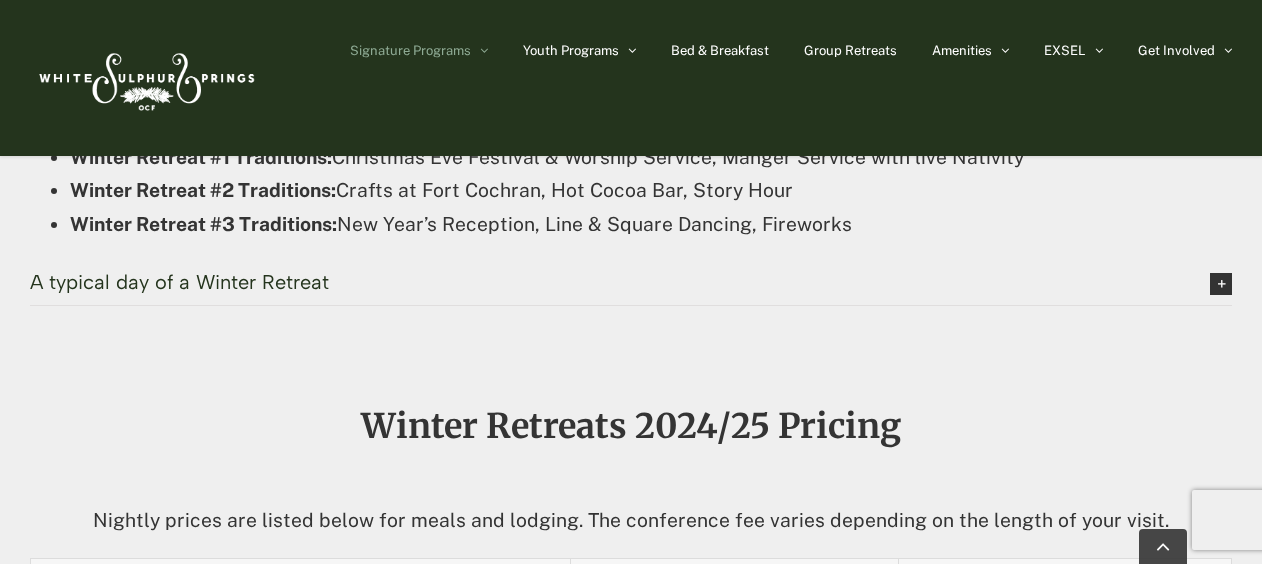 scroll, scrollTop: 1638, scrollLeft: 0, axis: vertical 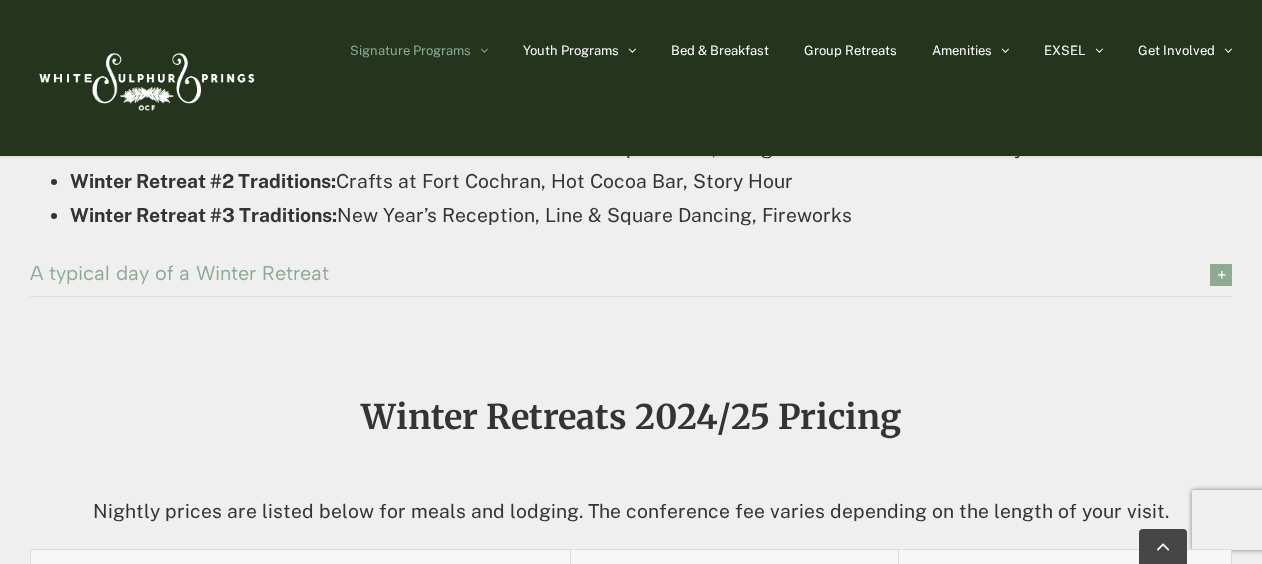 click on "A typical day of a Winter Retreat" at bounding box center [604, 273] 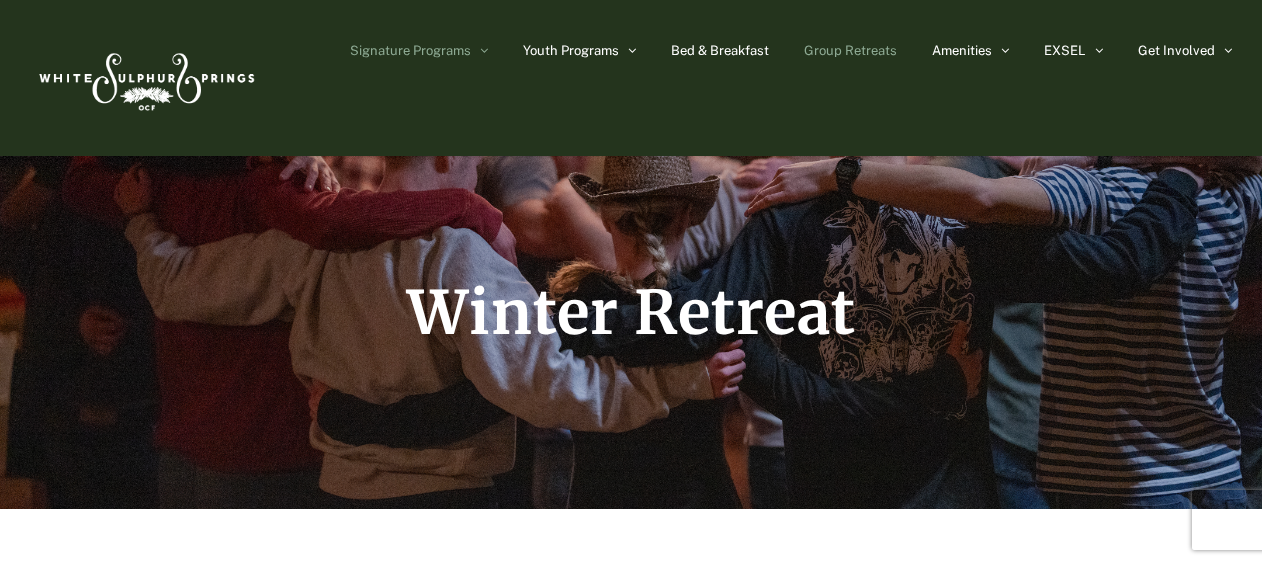 scroll, scrollTop: 0, scrollLeft: 0, axis: both 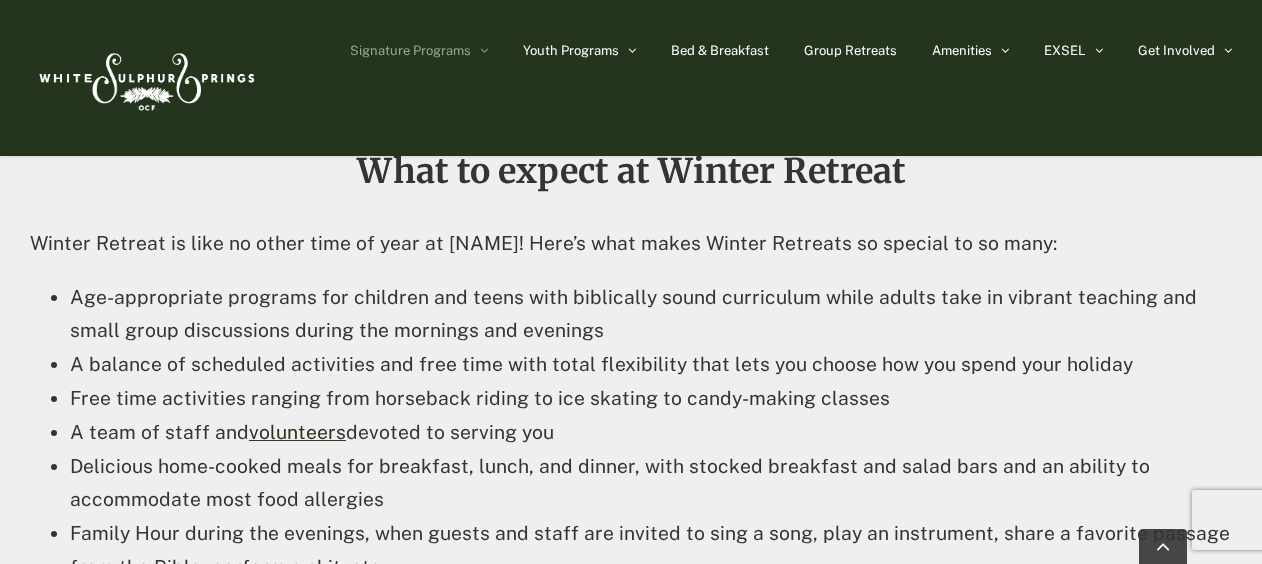 click on "volunteers" at bounding box center (297, 432) 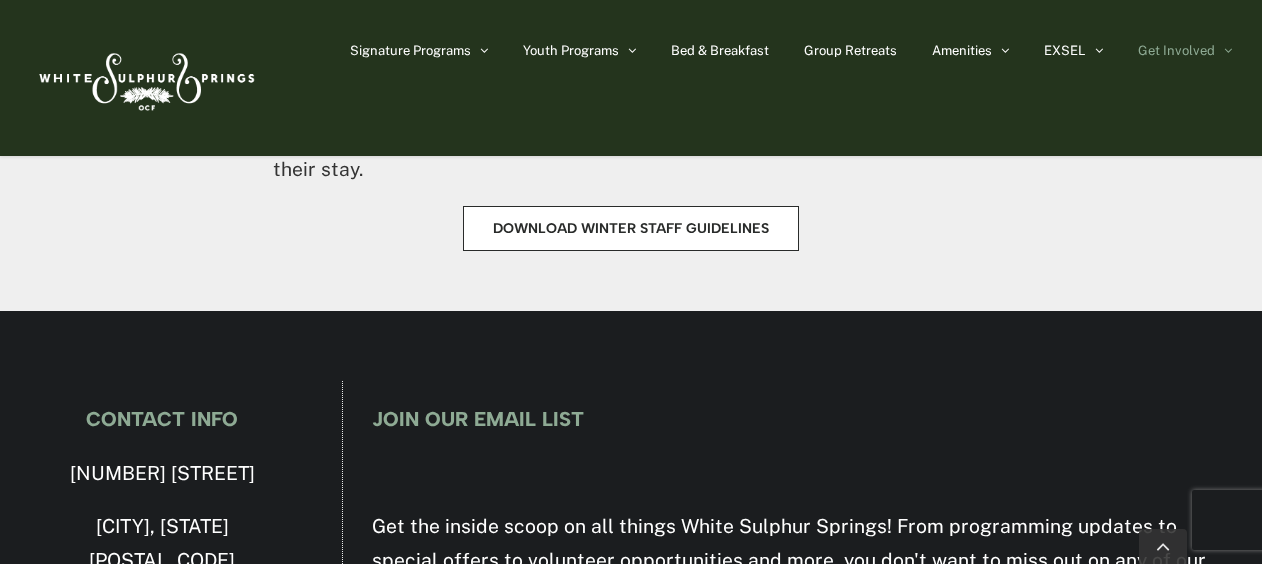 scroll, scrollTop: 1711, scrollLeft: 0, axis: vertical 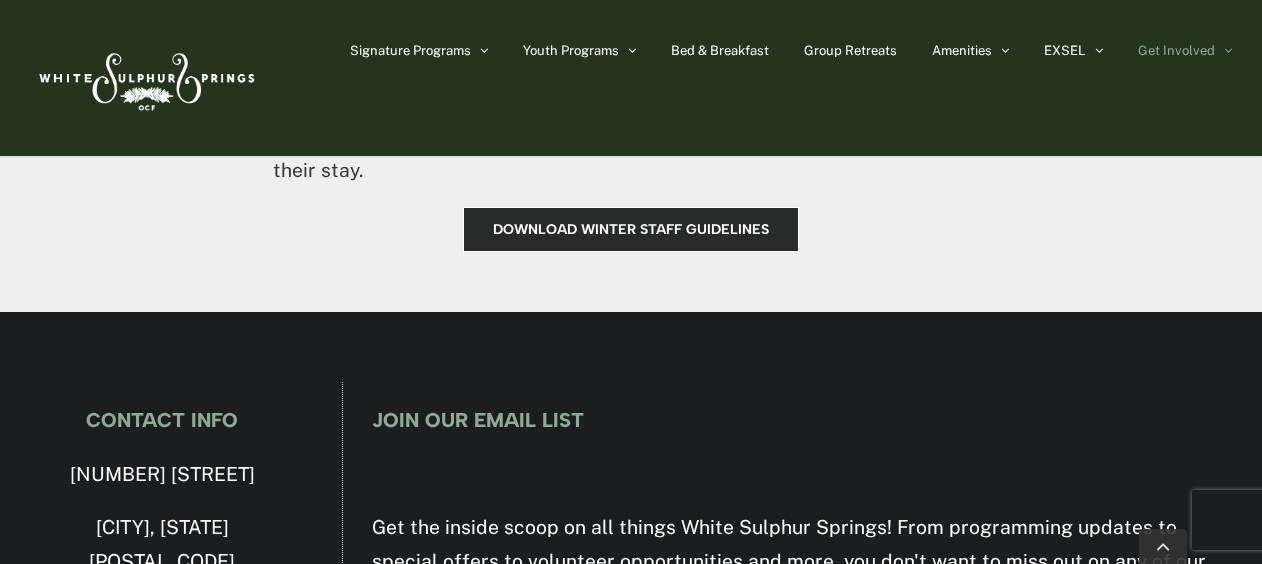 click on "Download Winter Staff Guidelines" at bounding box center (631, 229) 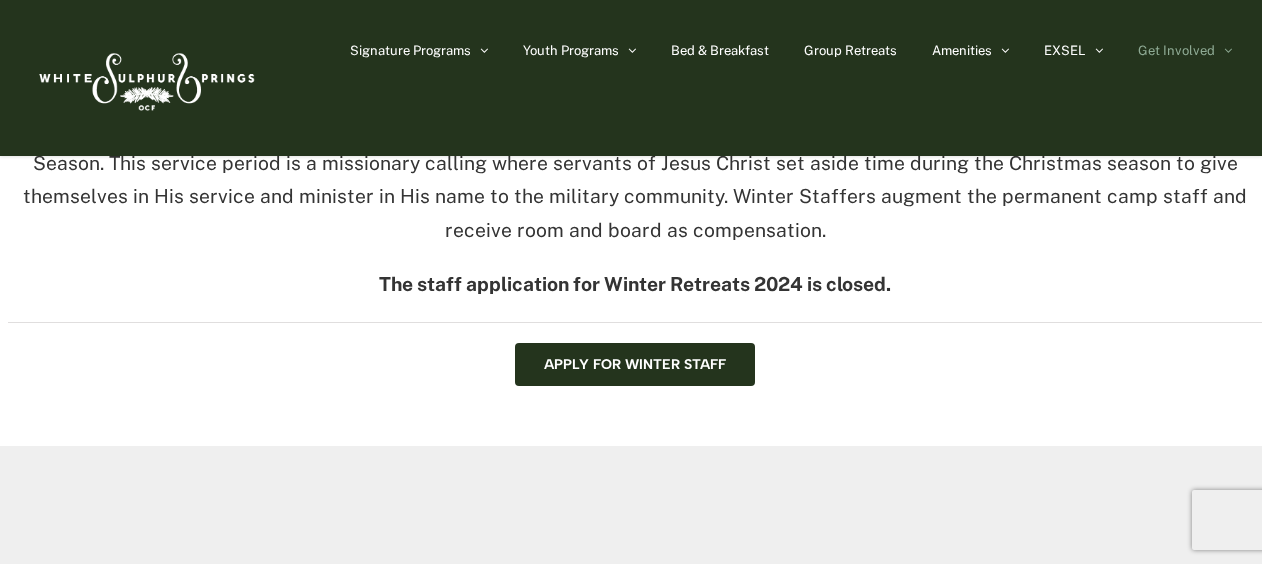 scroll, scrollTop: 0, scrollLeft: 0, axis: both 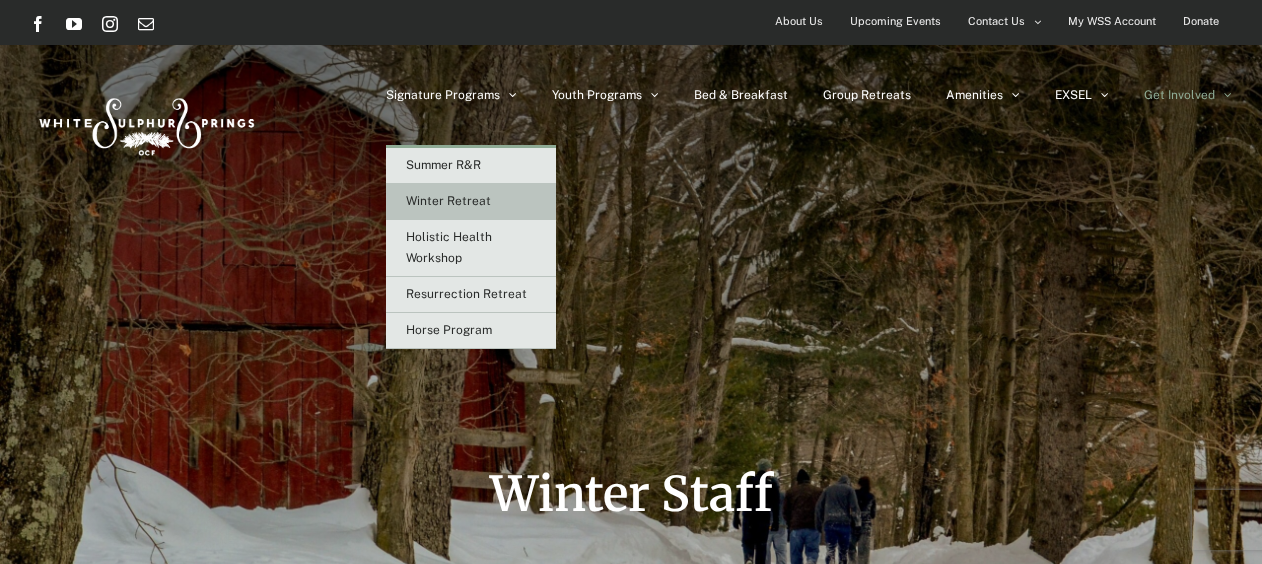 click on "Winter Retreat" at bounding box center [448, 201] 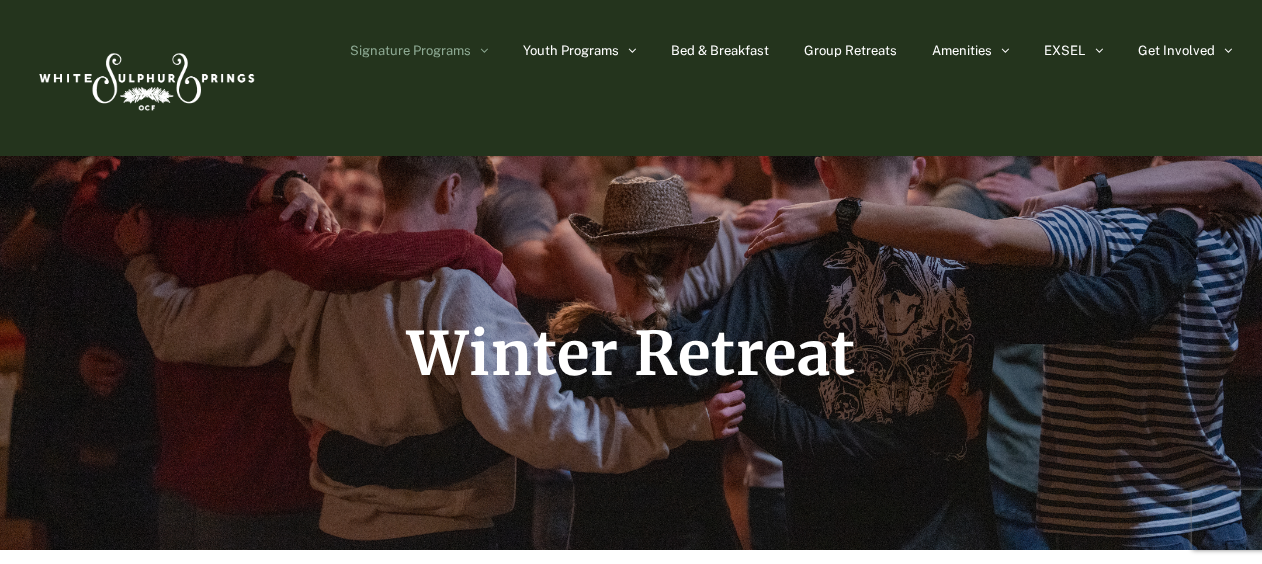 scroll, scrollTop: 363, scrollLeft: 0, axis: vertical 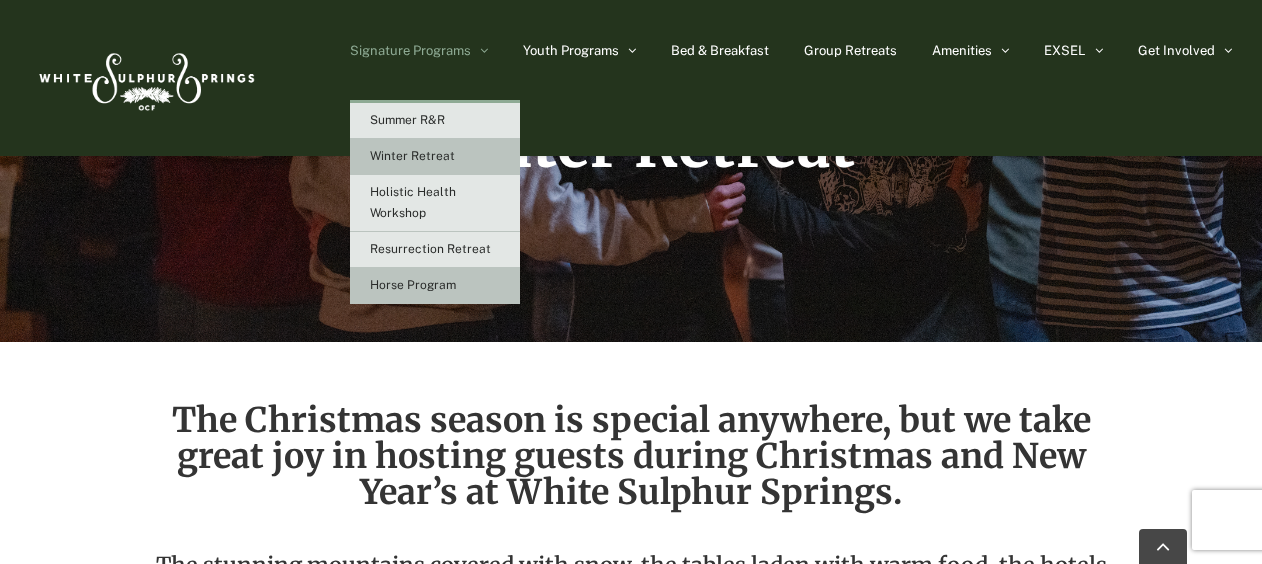 click on "Horse Program" at bounding box center (413, 285) 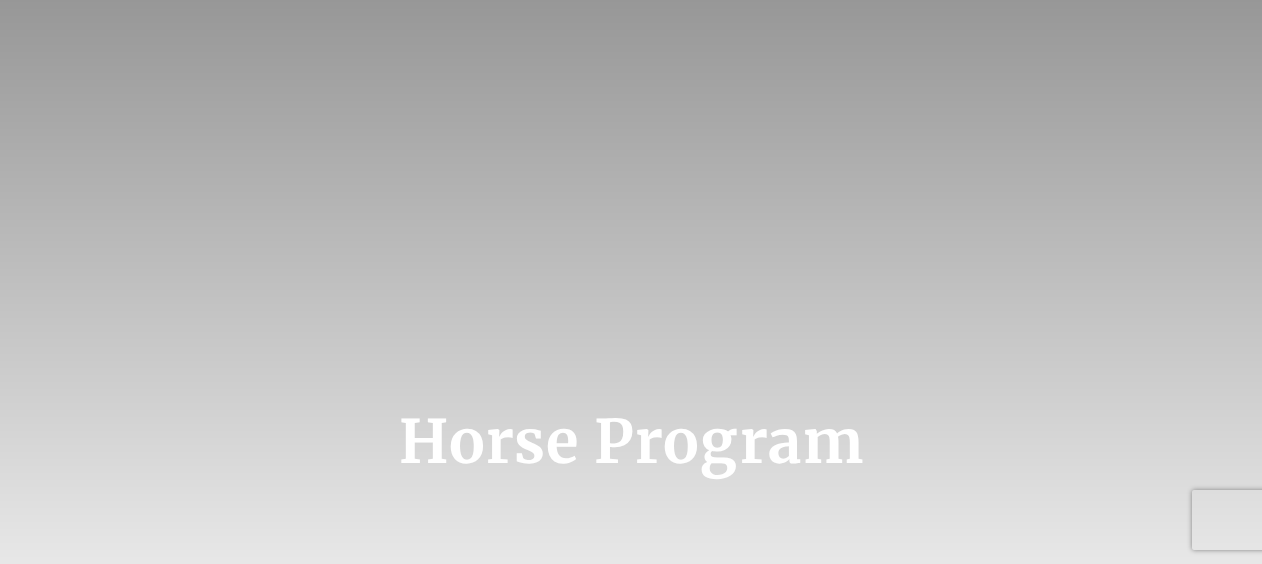 scroll, scrollTop: 0, scrollLeft: 0, axis: both 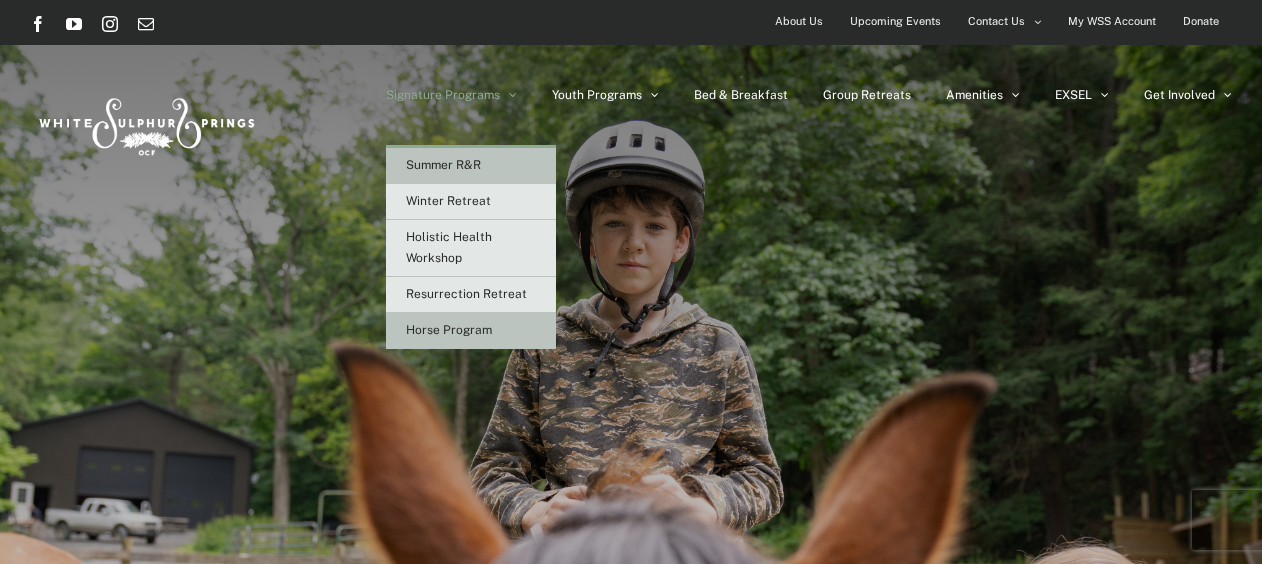 click on "Summer R&R" at bounding box center [471, 166] 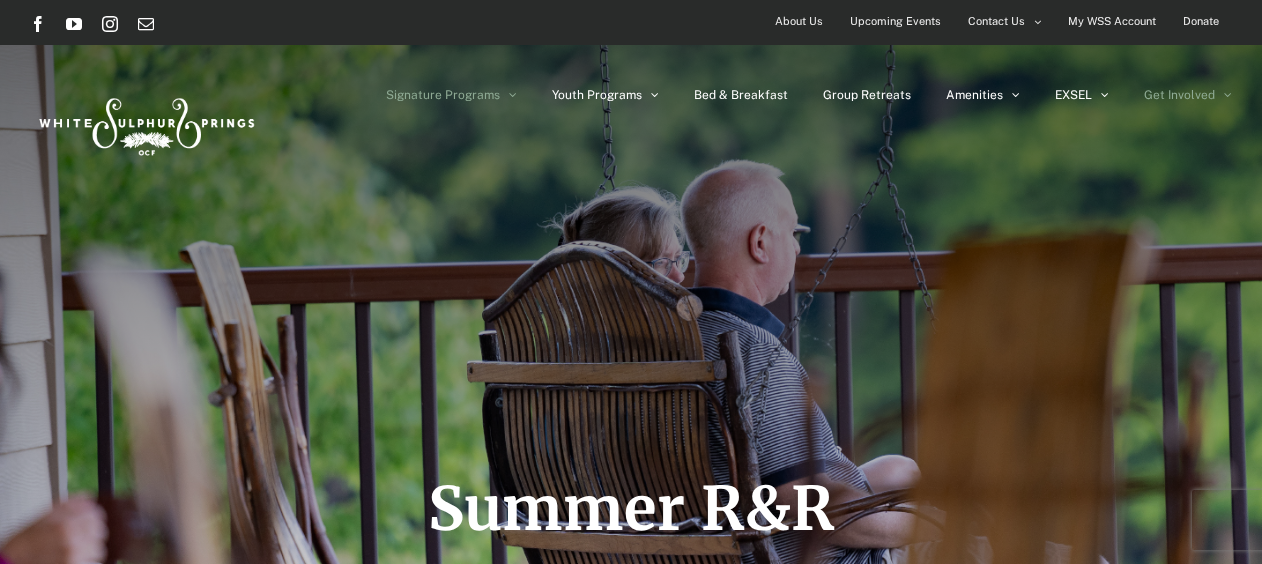 scroll, scrollTop: 0, scrollLeft: 0, axis: both 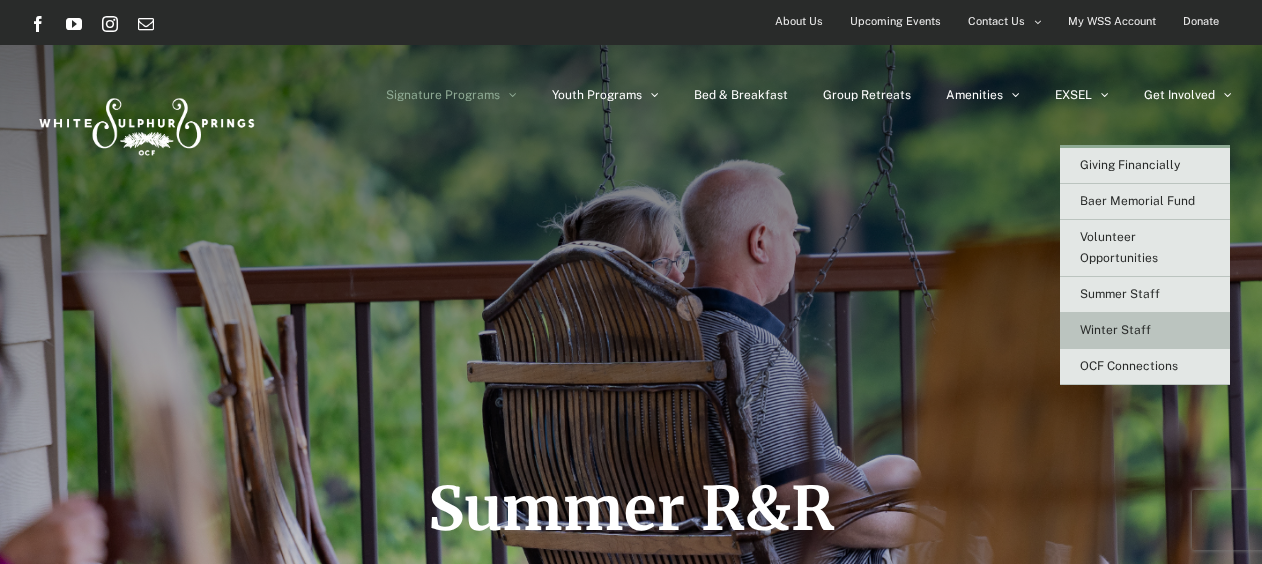 click on "Winter Staff" at bounding box center [1145, 331] 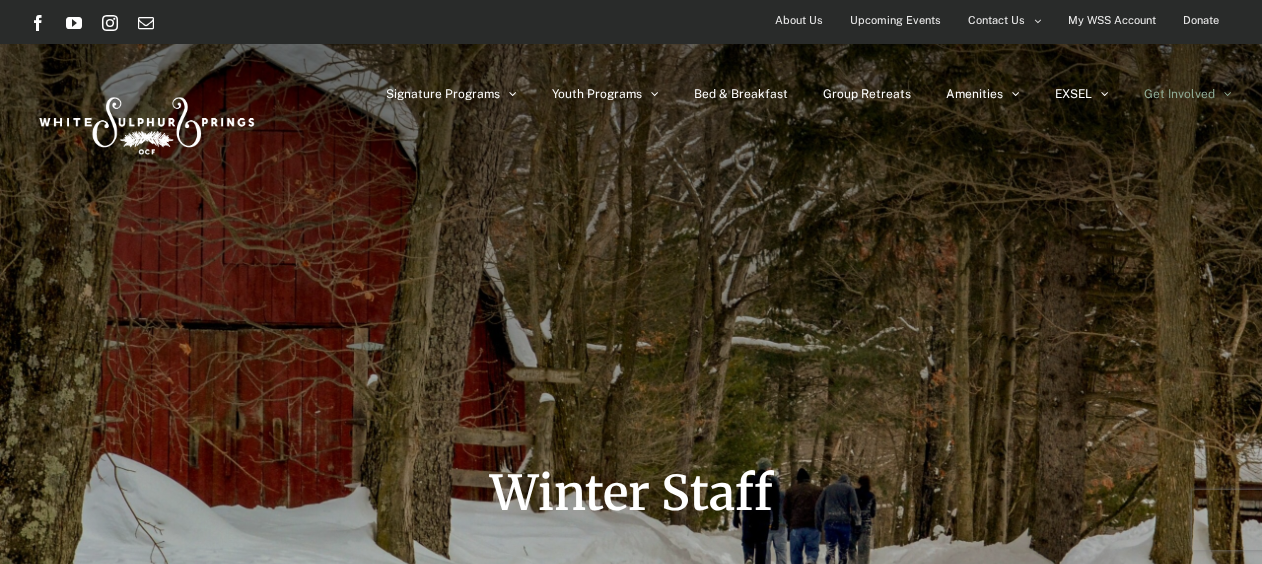 scroll, scrollTop: 0, scrollLeft: 0, axis: both 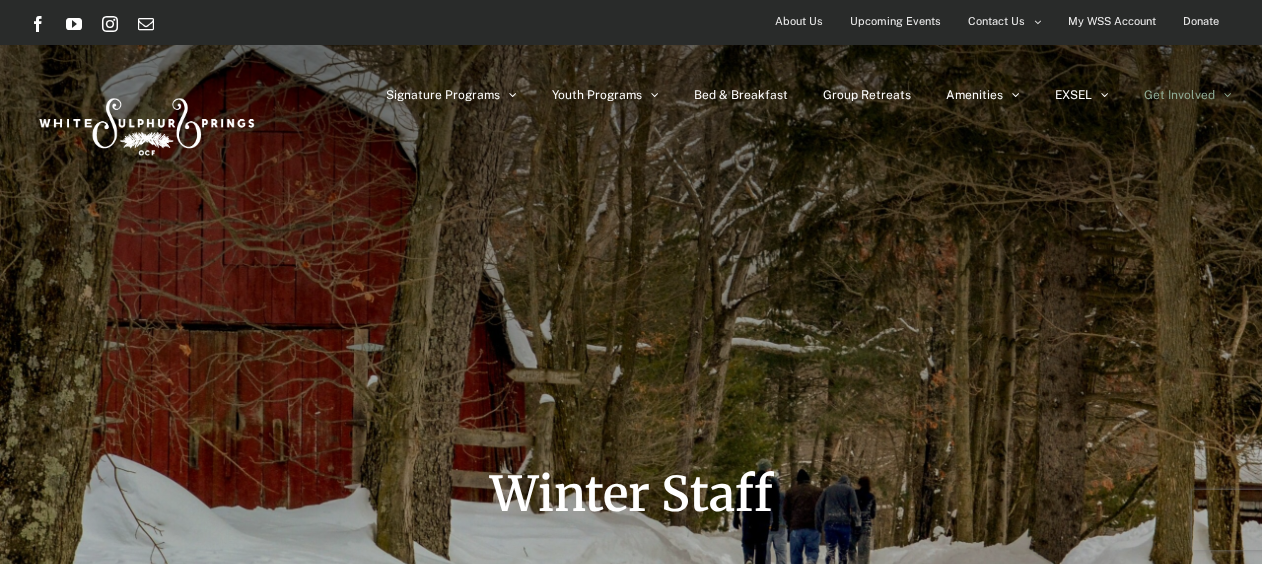 click at bounding box center [145, 123] 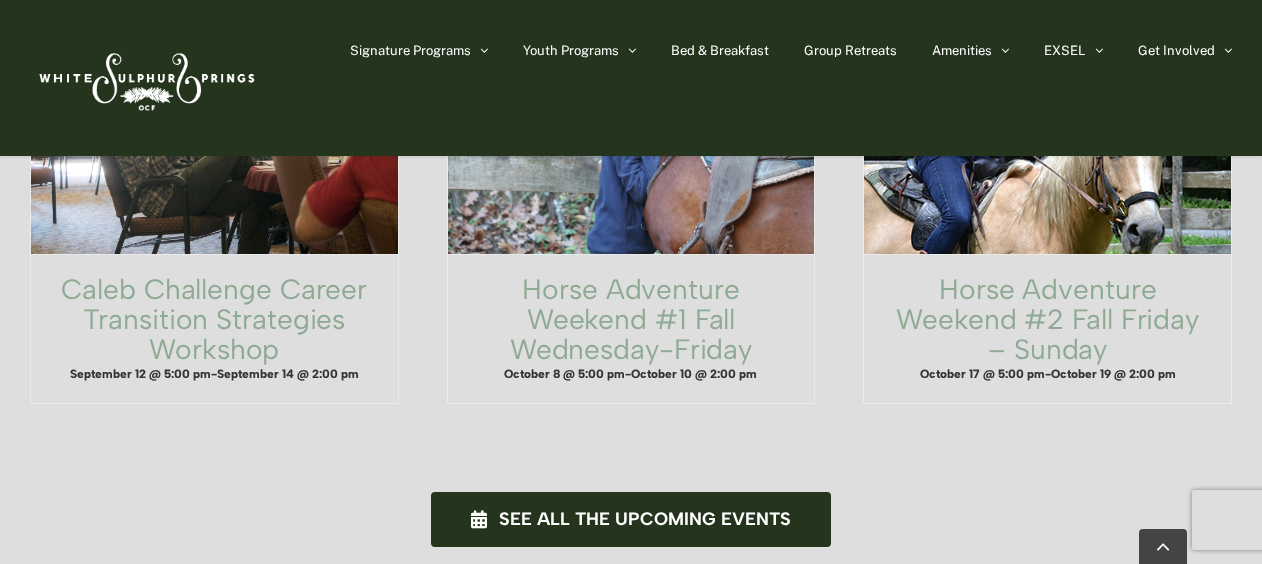 scroll, scrollTop: 1364, scrollLeft: 0, axis: vertical 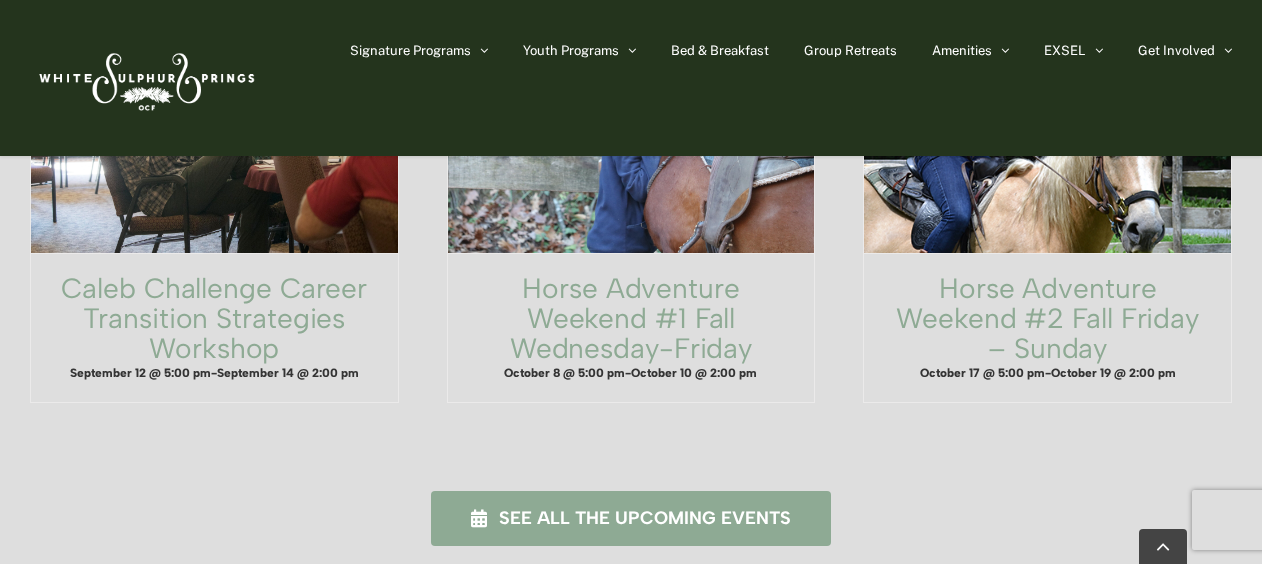 click on "See all the upcoming events" at bounding box center [645, 518] 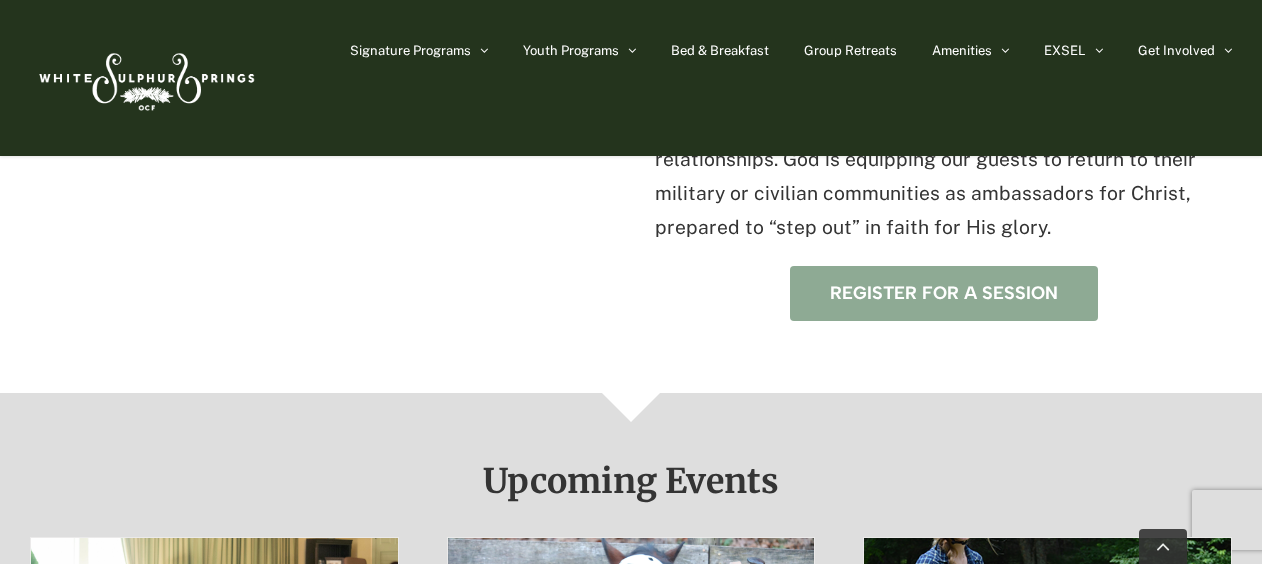 scroll, scrollTop: 846, scrollLeft: 0, axis: vertical 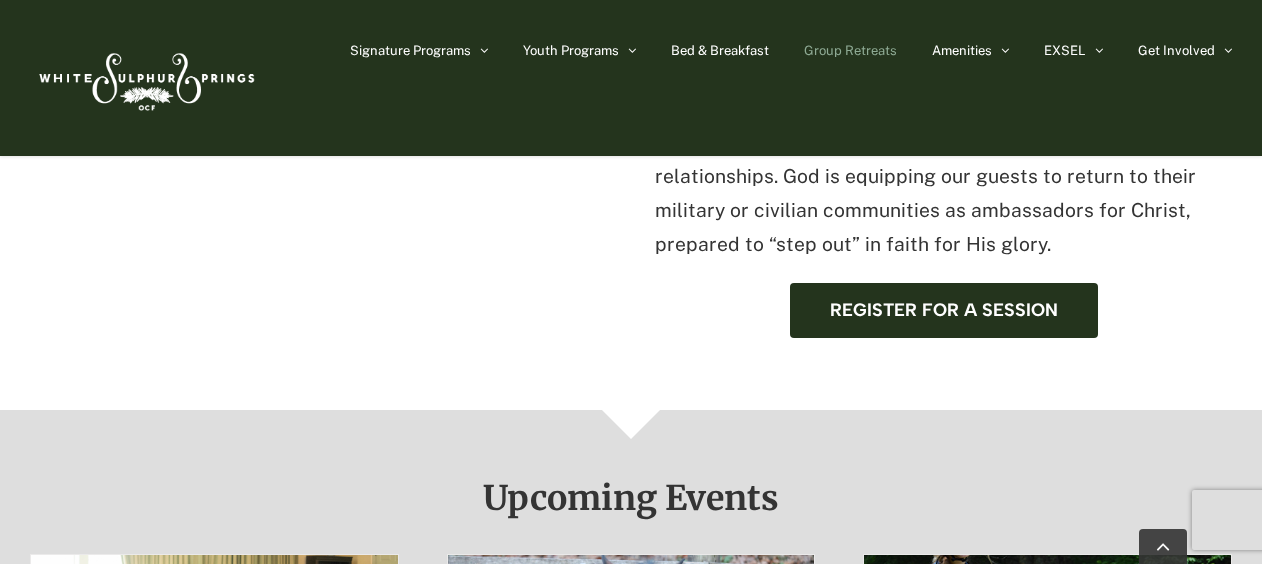 click on "Group Retreats" at bounding box center [850, 50] 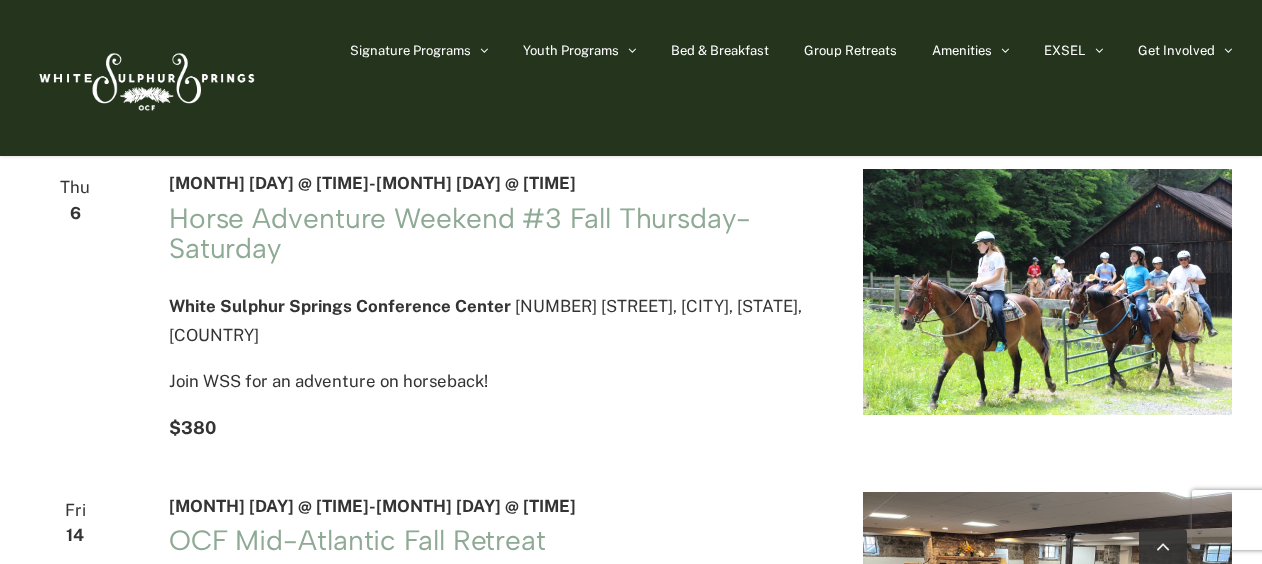 scroll, scrollTop: 1300, scrollLeft: 0, axis: vertical 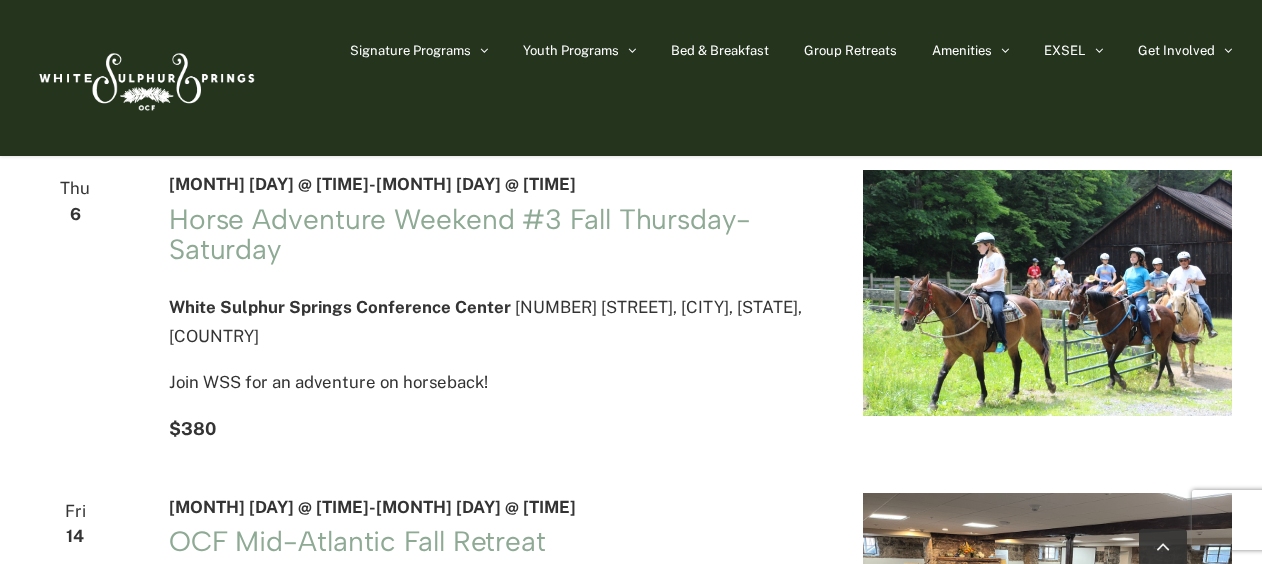 click at bounding box center [1047, 293] 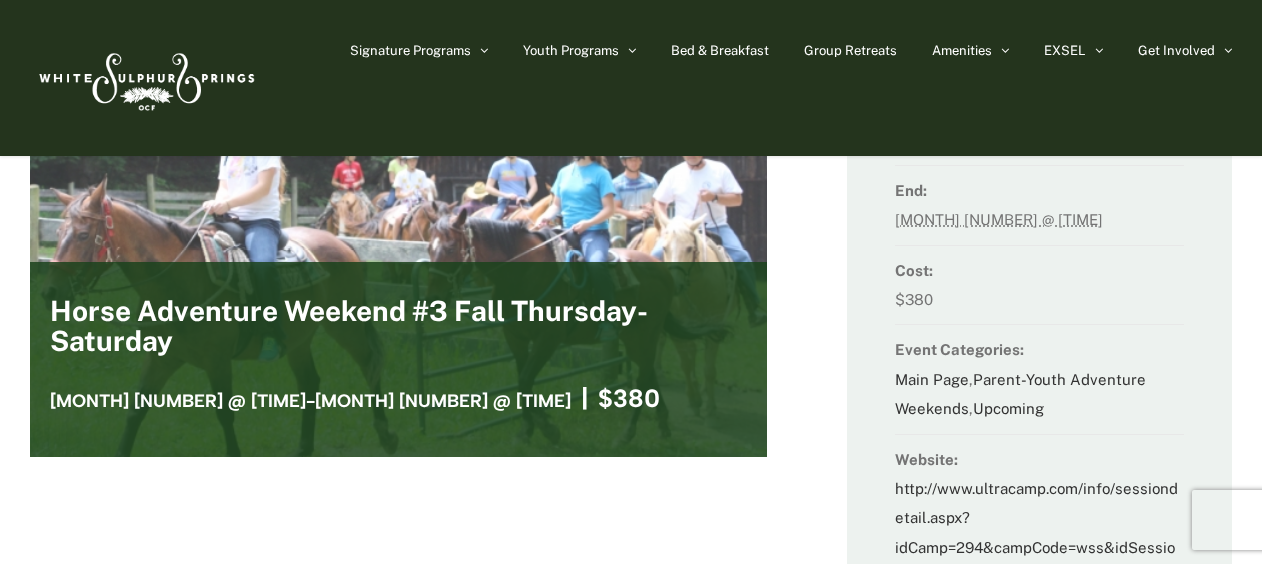 scroll, scrollTop: 90, scrollLeft: 0, axis: vertical 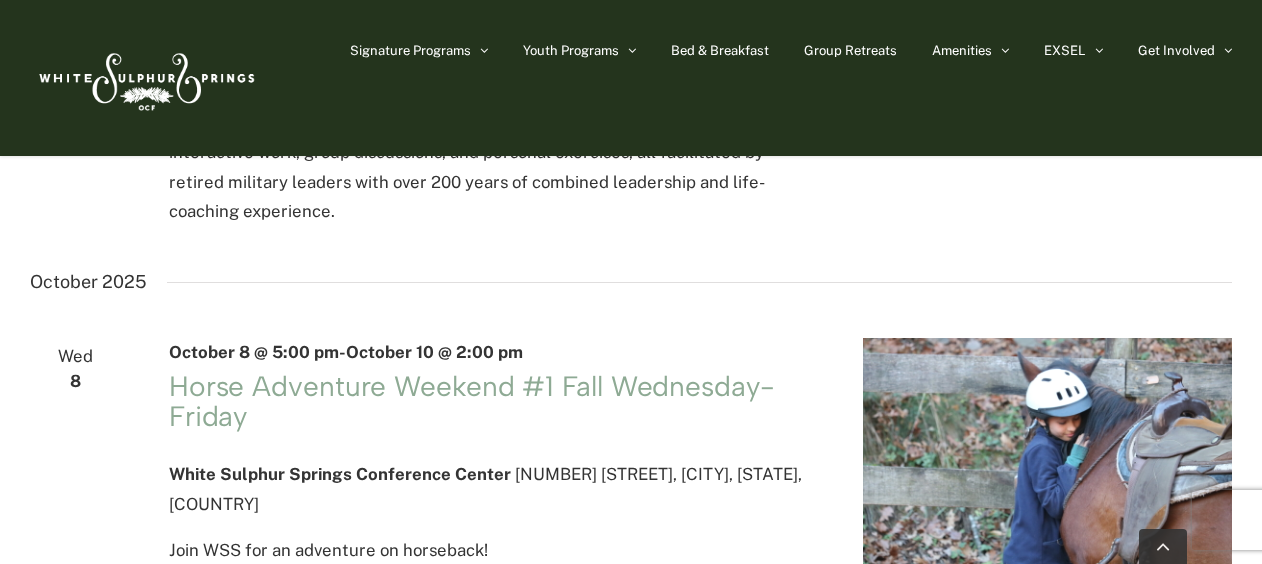 click at bounding box center (1047, 461) 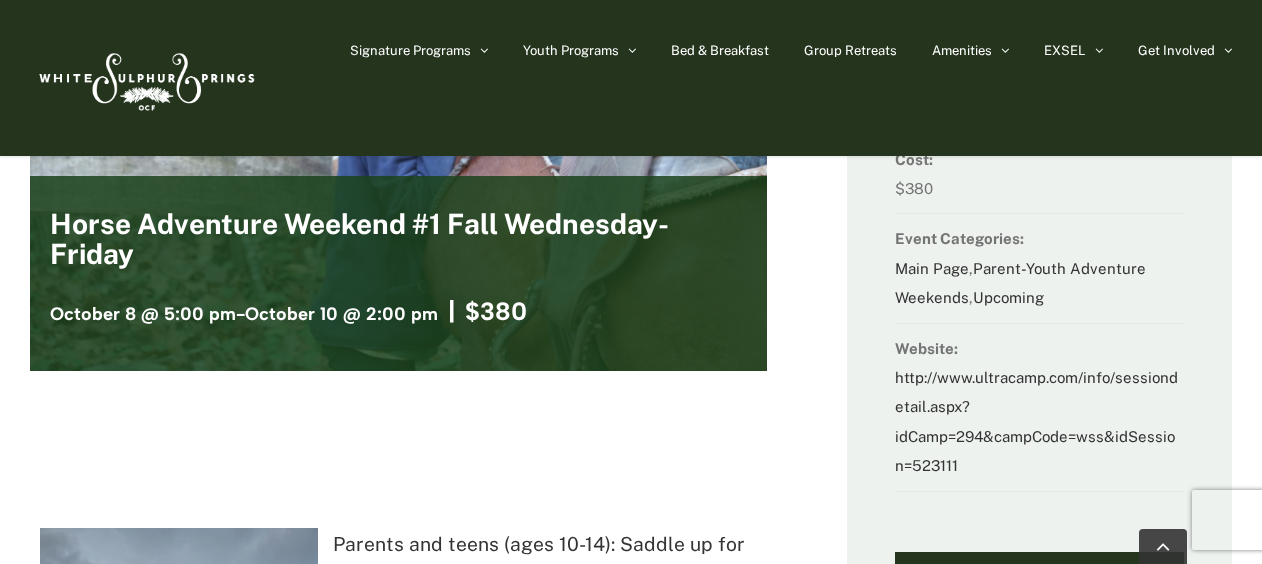 scroll, scrollTop: 0, scrollLeft: 0, axis: both 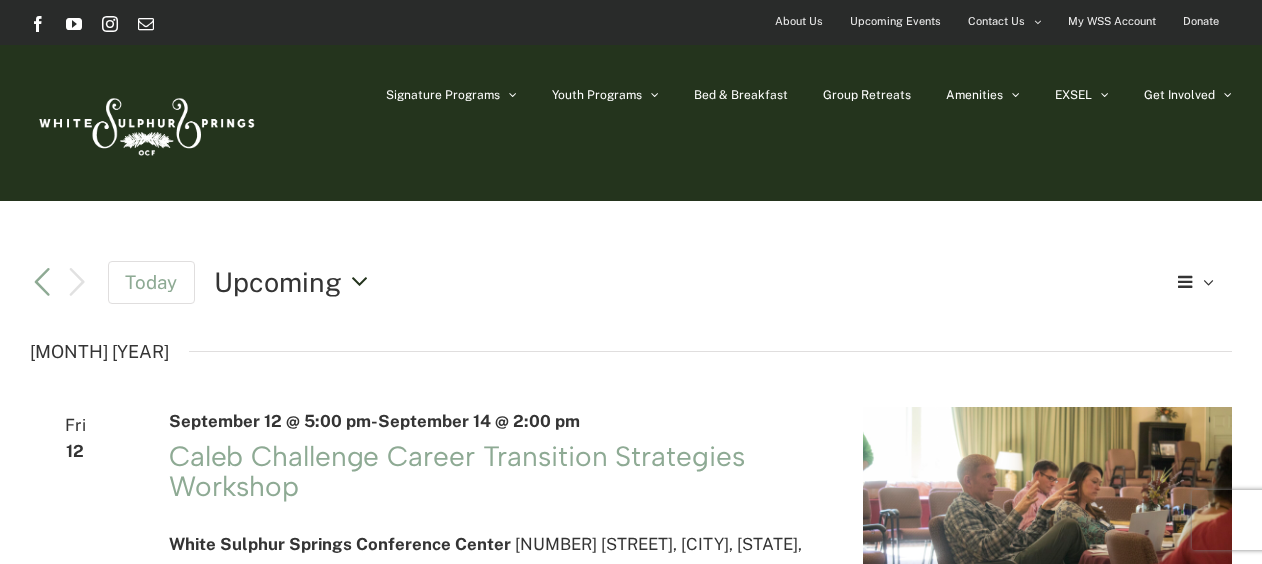 click on "Upcoming" at bounding box center [278, 282] 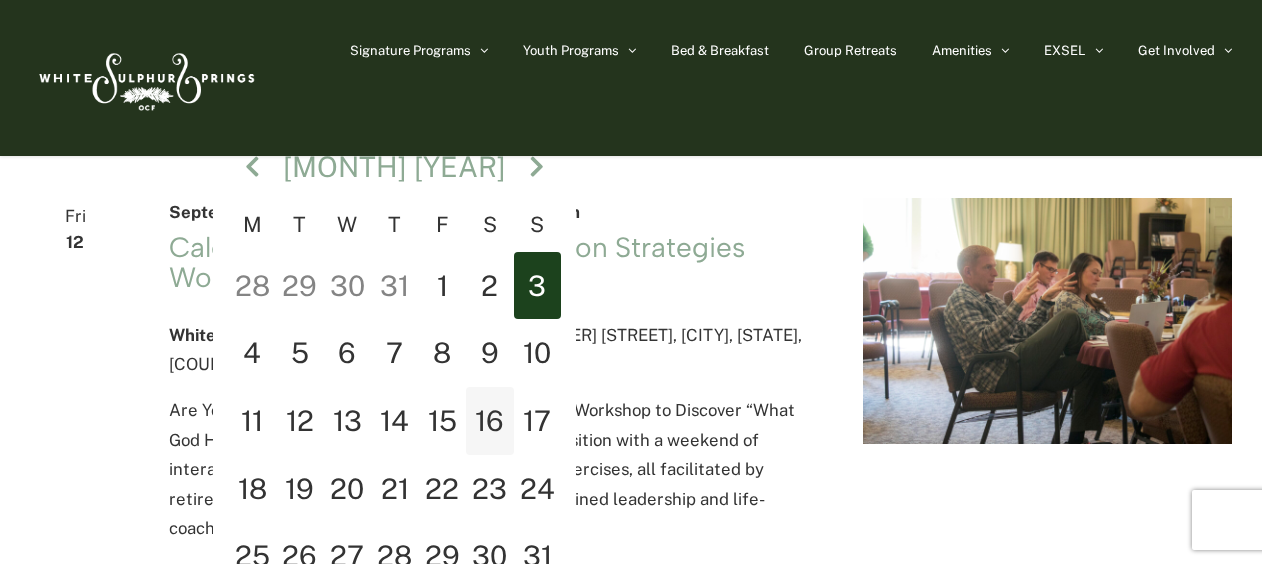 scroll, scrollTop: 52, scrollLeft: 0, axis: vertical 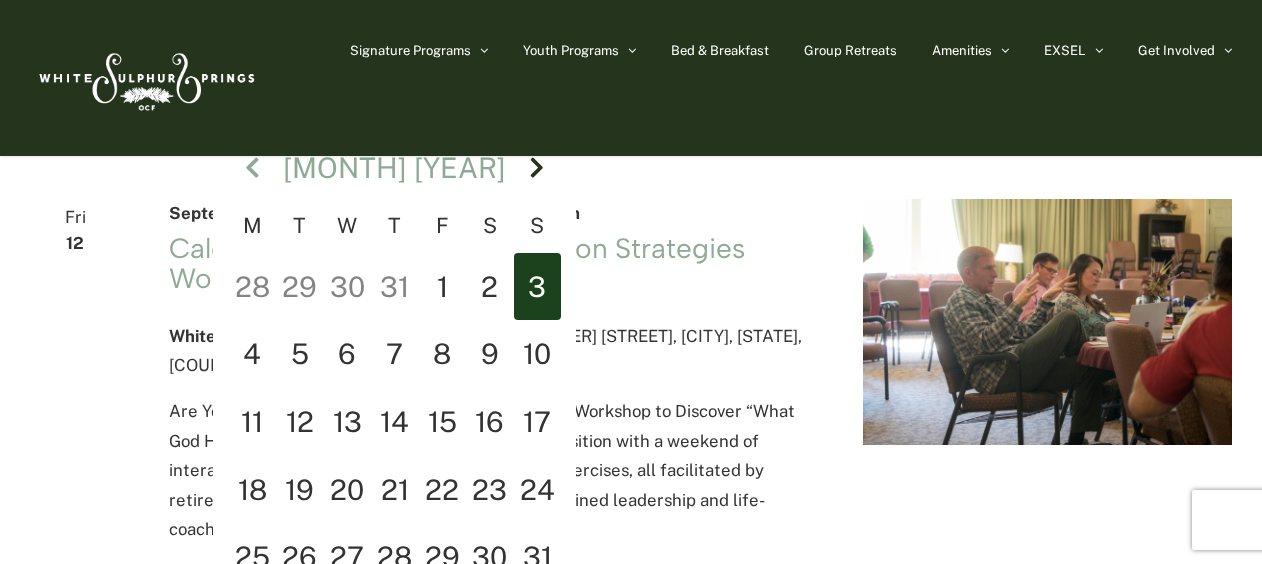 click on "Next" at bounding box center (538, 168) 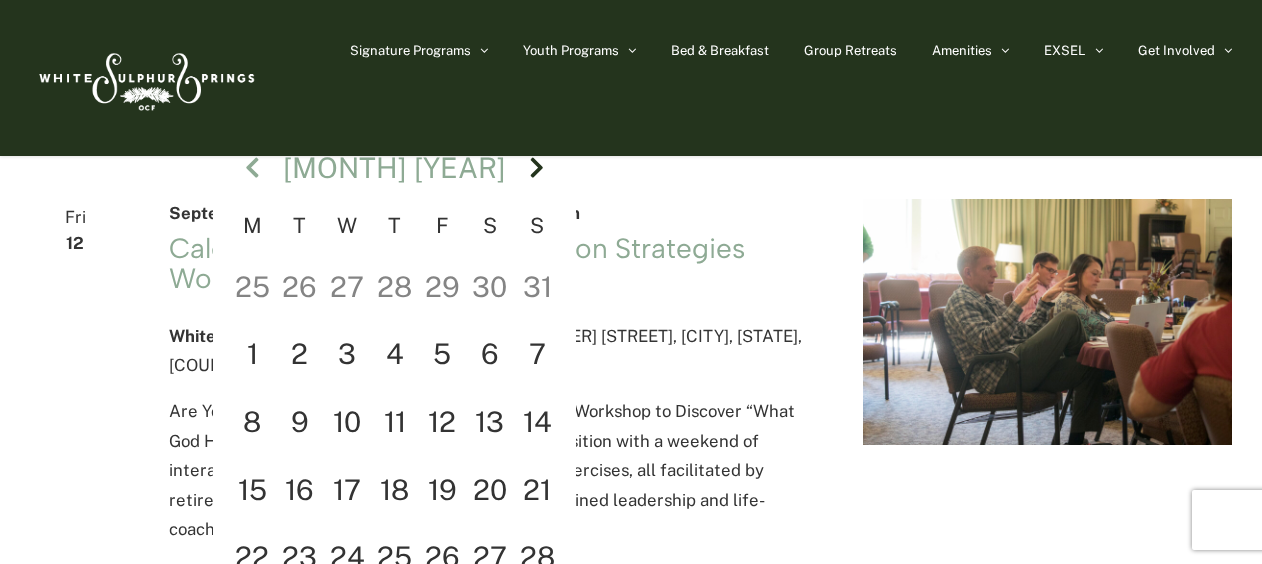 click on "Next" at bounding box center [538, 168] 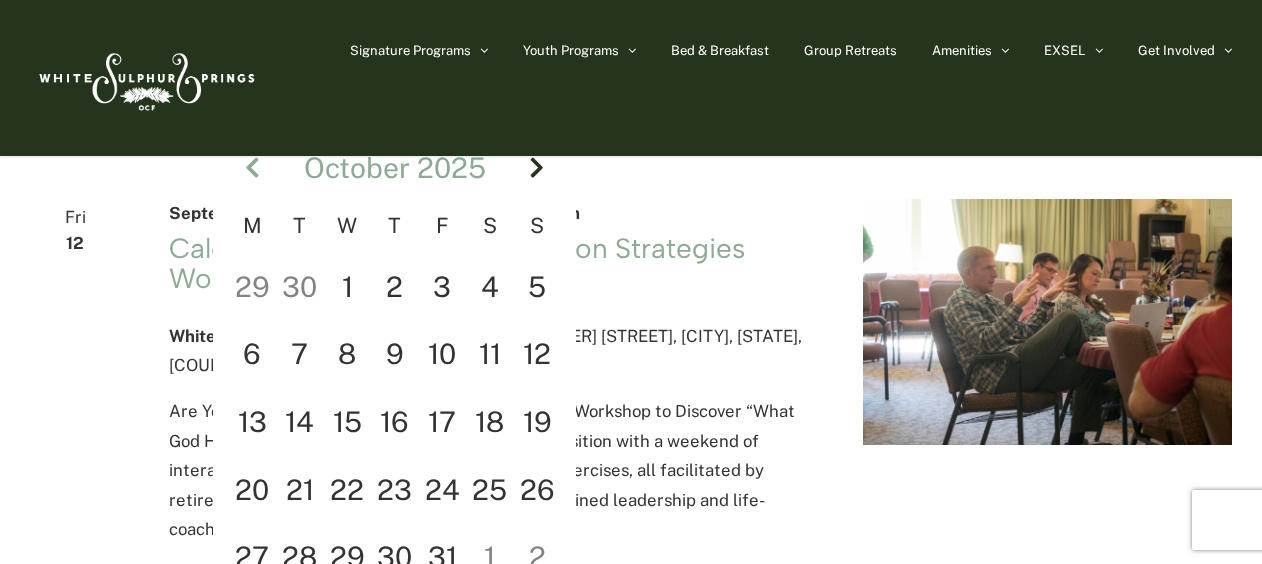 click on "Next" at bounding box center (538, 168) 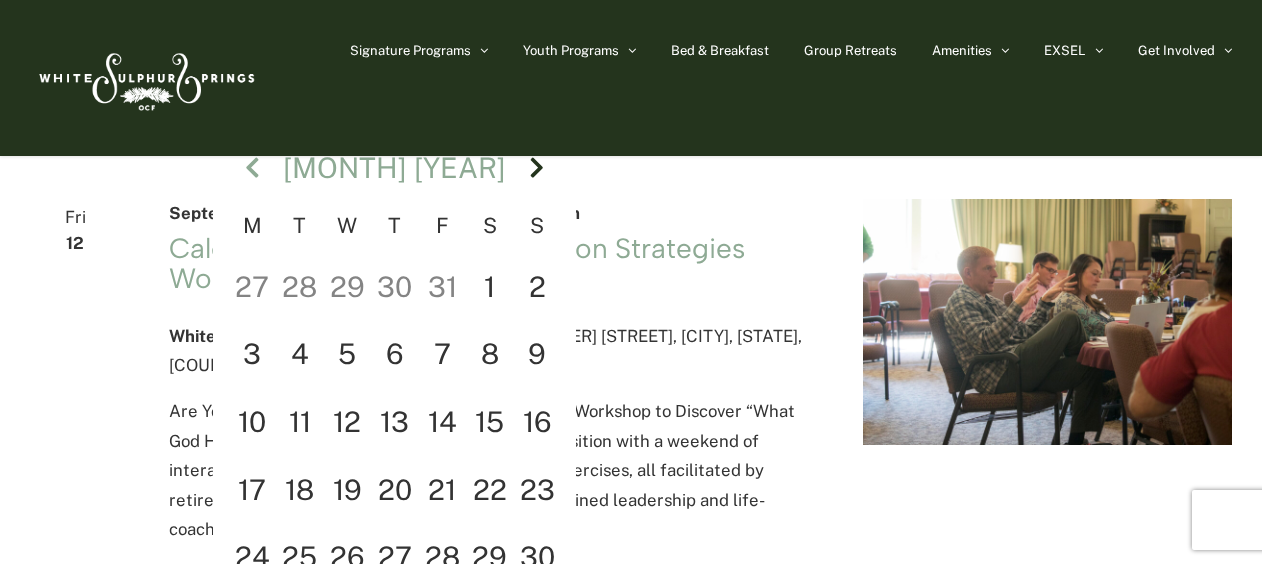 click on "Next" at bounding box center [538, 168] 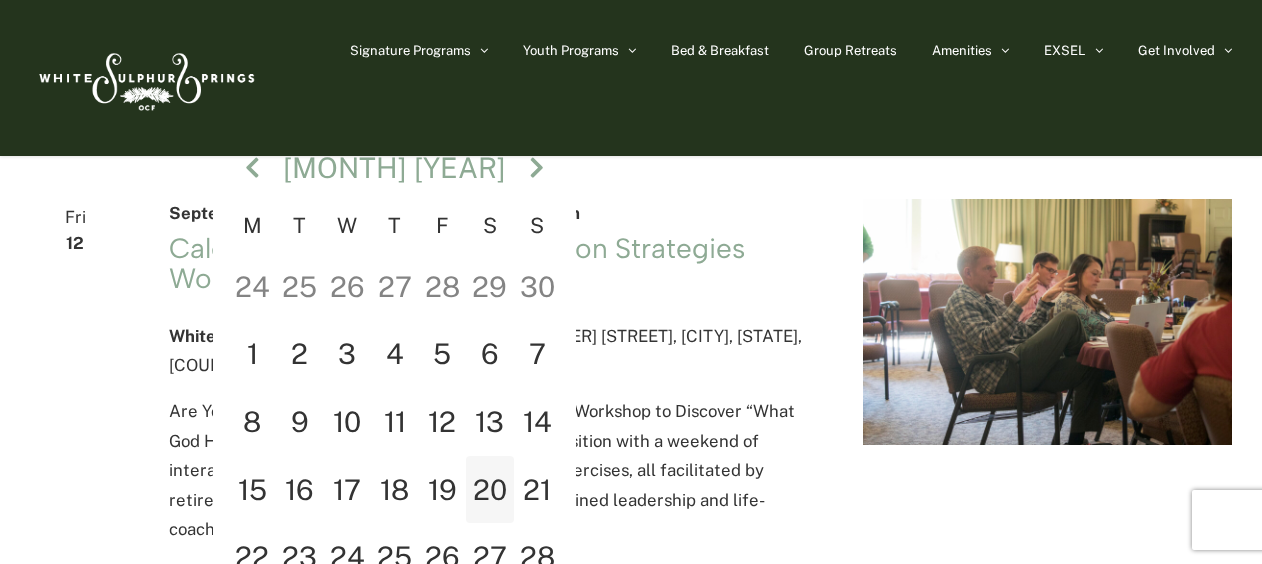 click on "20" at bounding box center (490, 490) 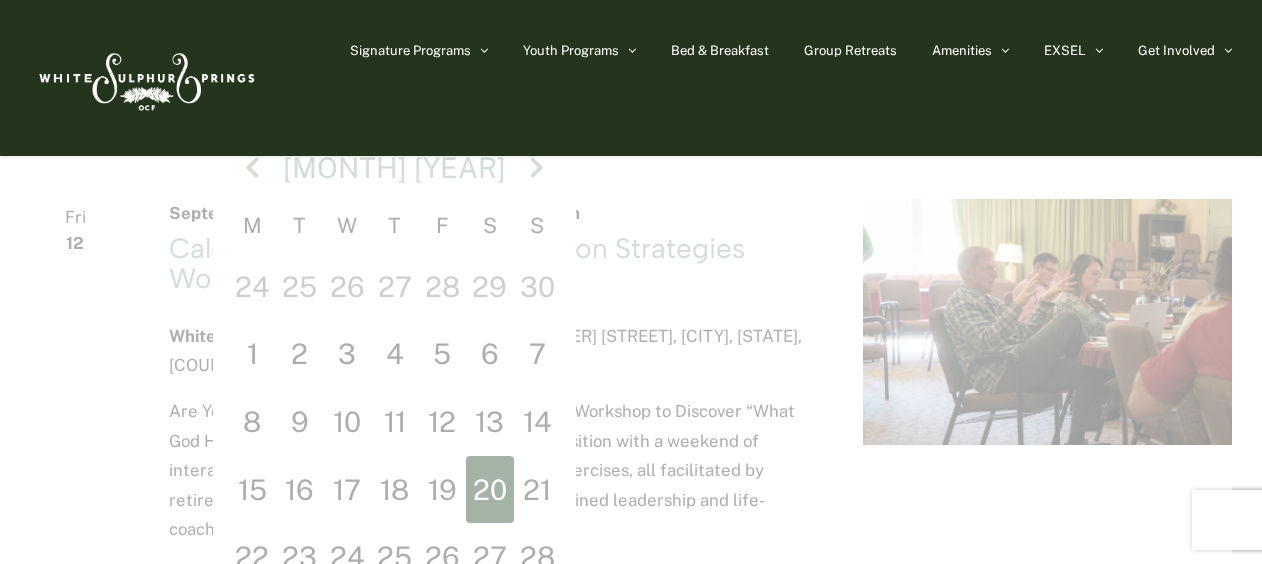 scroll, scrollTop: 0, scrollLeft: 68, axis: horizontal 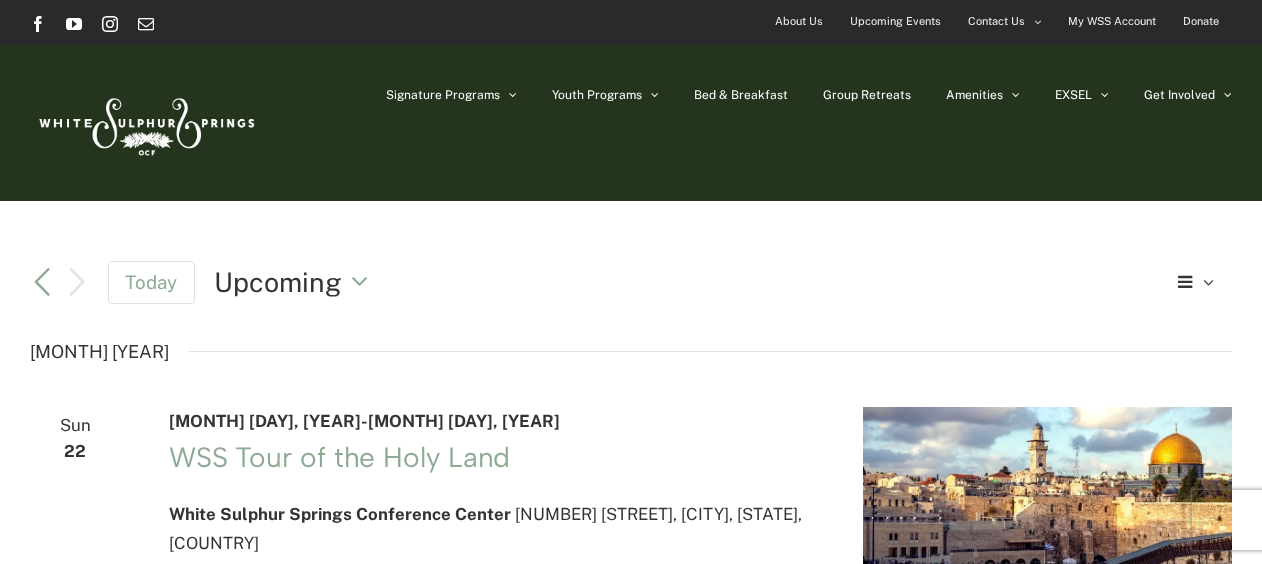 click at bounding box center [145, 123] 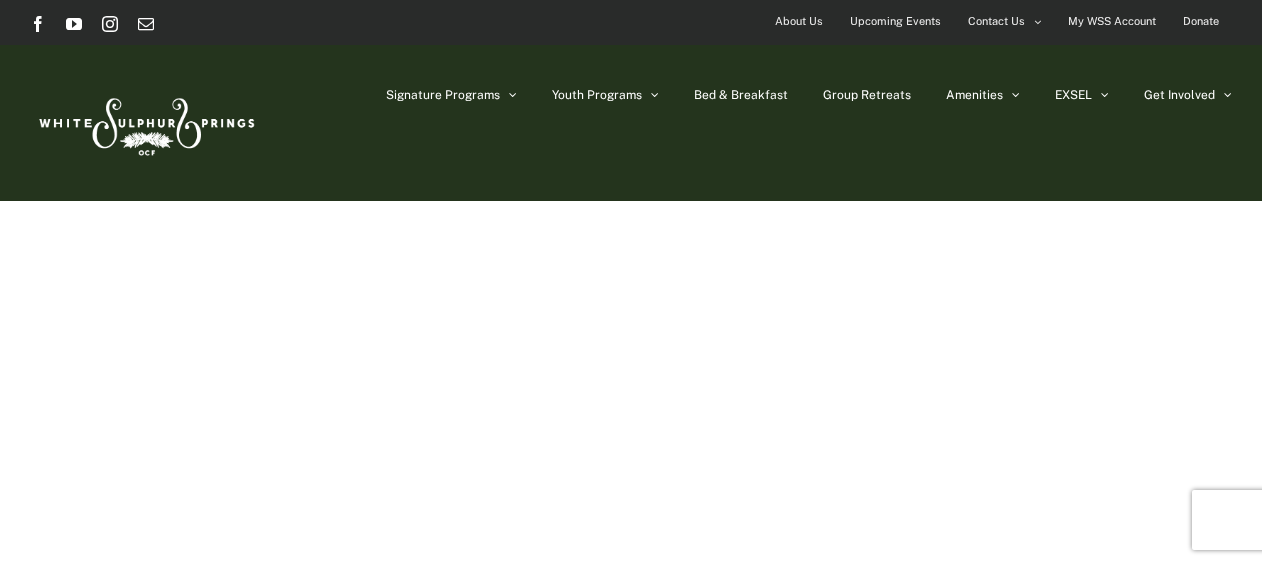 scroll, scrollTop: 0, scrollLeft: 0, axis: both 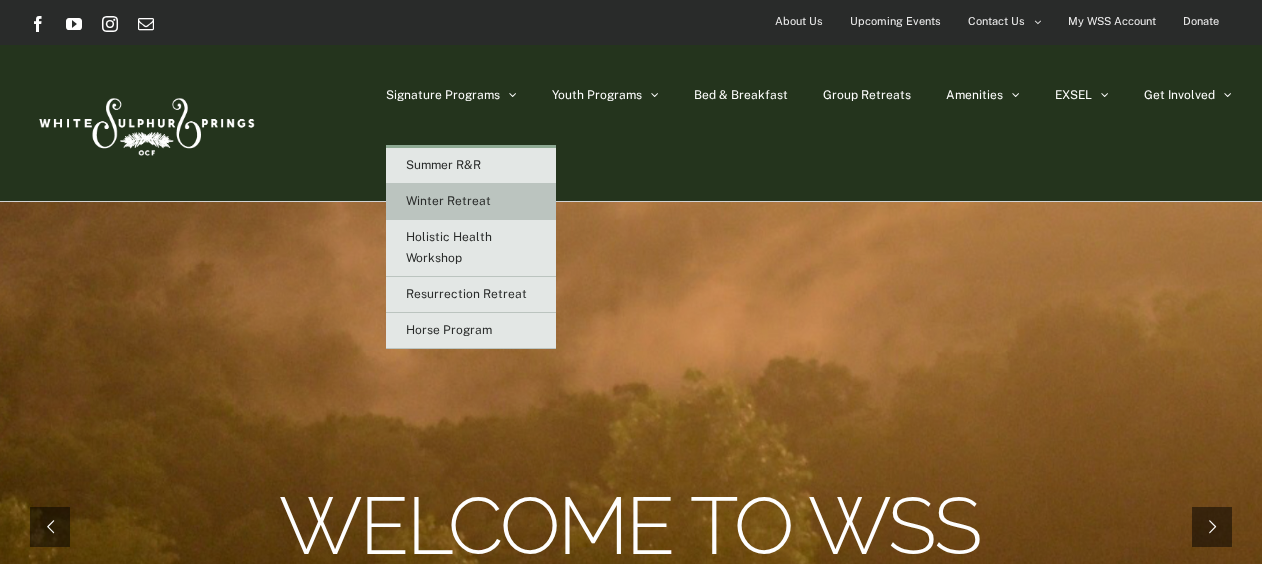 click on "Winter Retreat" at bounding box center (448, 201) 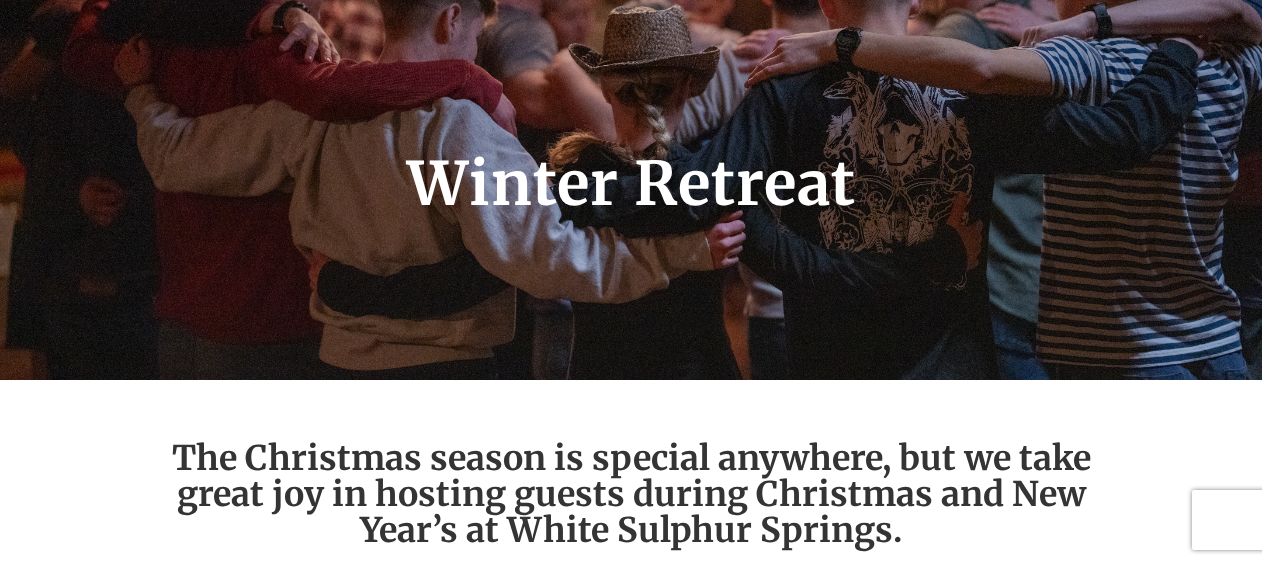 scroll, scrollTop: 0, scrollLeft: 0, axis: both 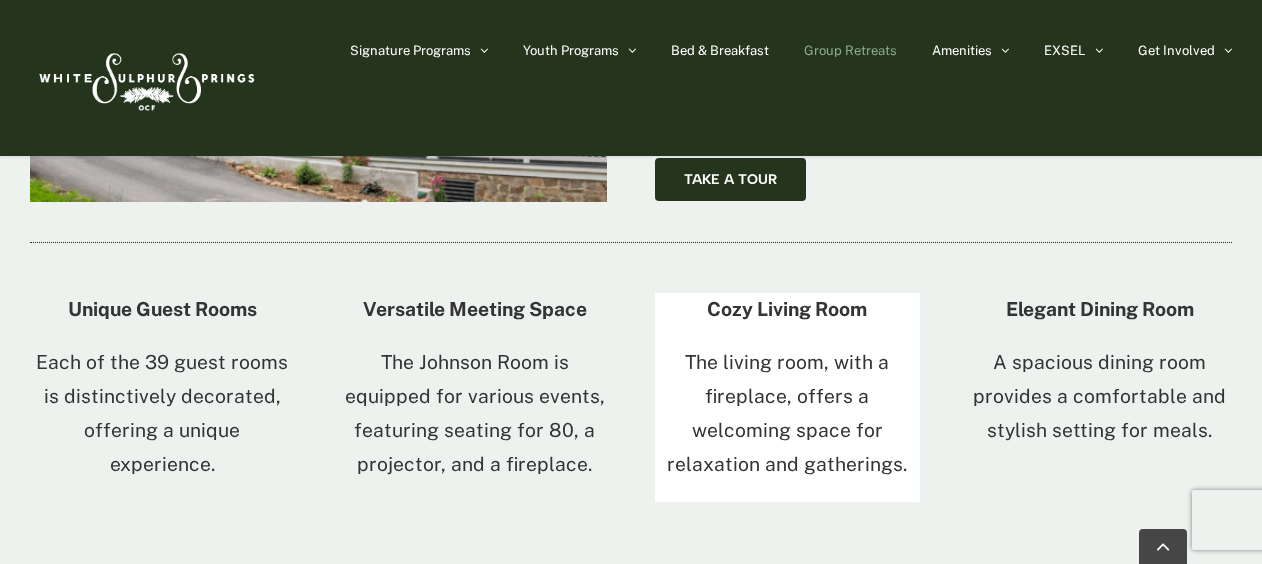 click on "The living room, with a fireplace, offers a welcoming space for relaxation and gatherings." at bounding box center [787, 413] 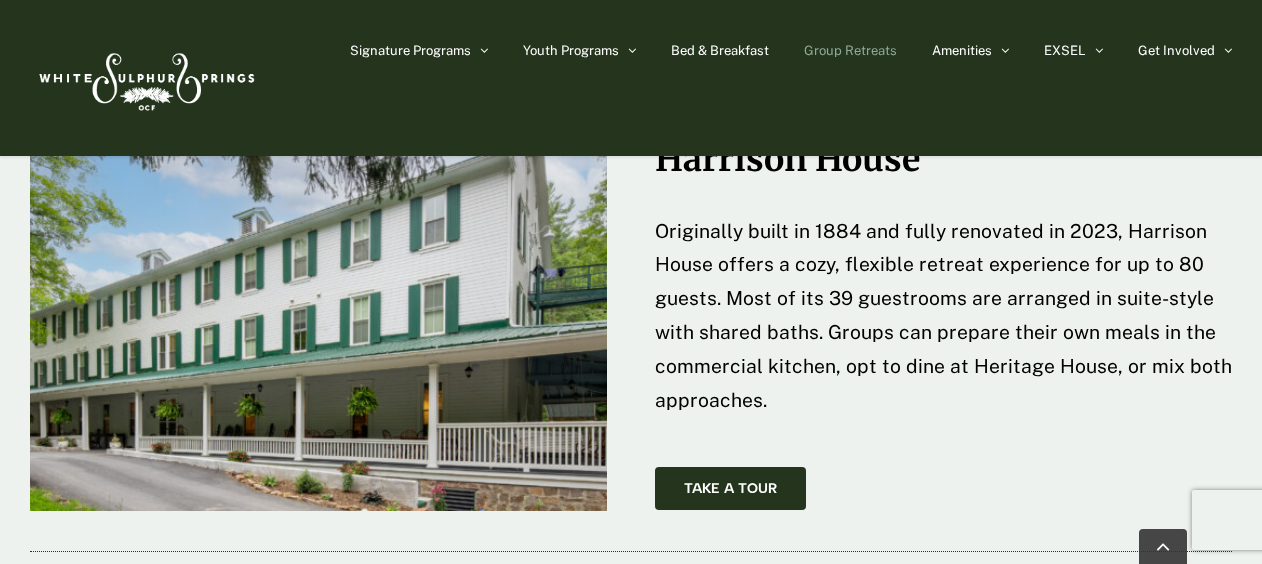 scroll, scrollTop: 3013, scrollLeft: 0, axis: vertical 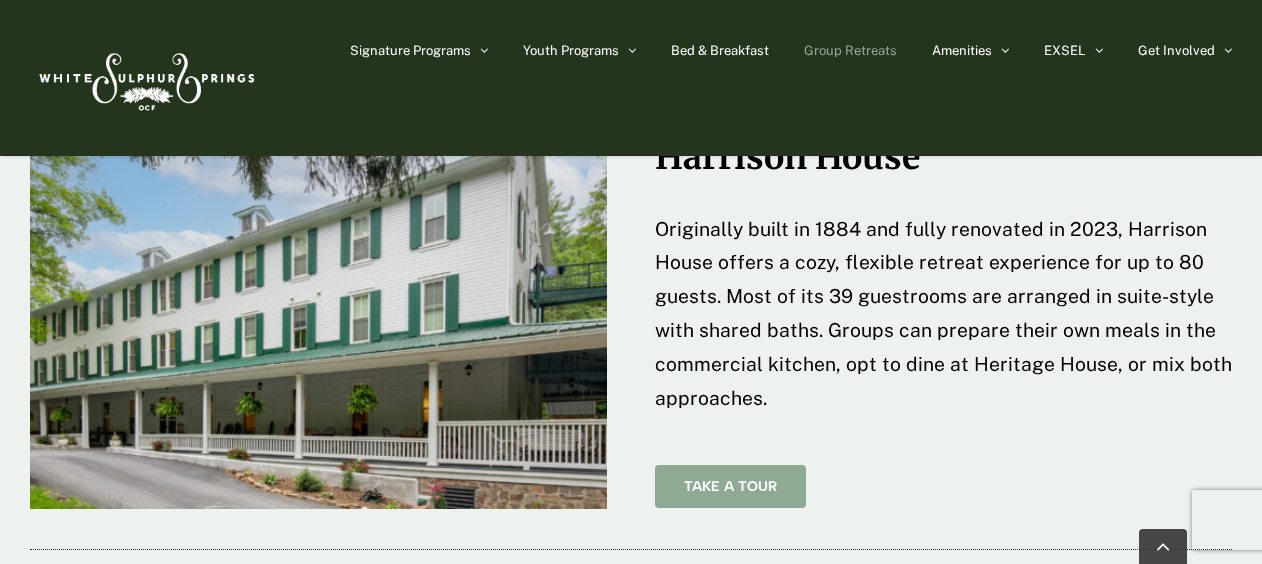 click on "Take A Tour" at bounding box center [730, 486] 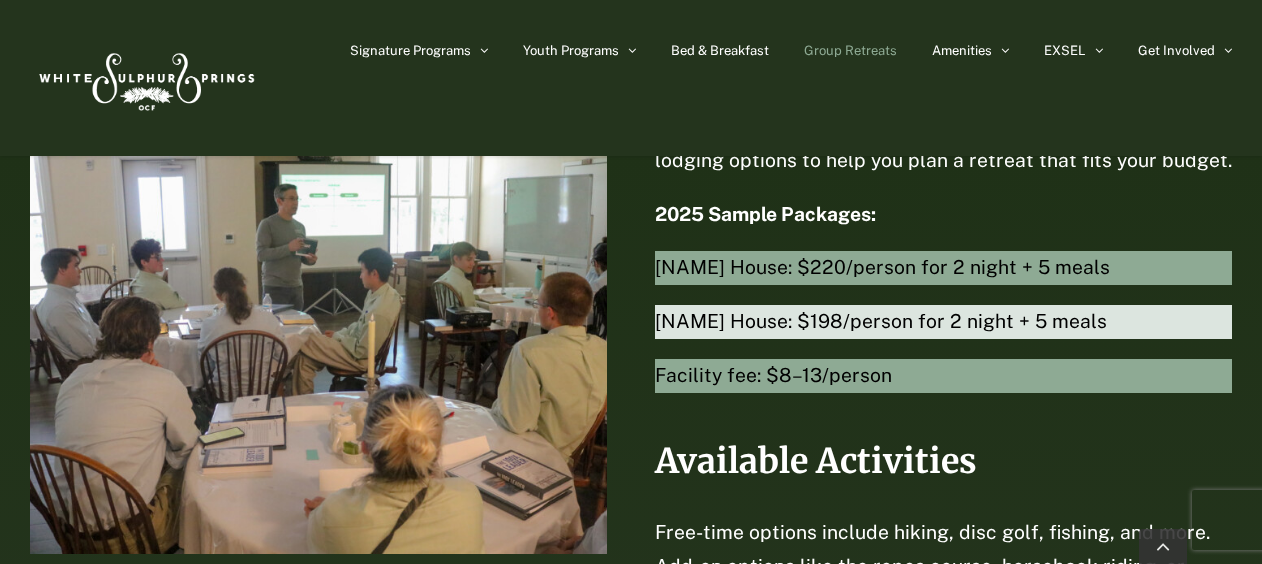 scroll, scrollTop: 4212, scrollLeft: 0, axis: vertical 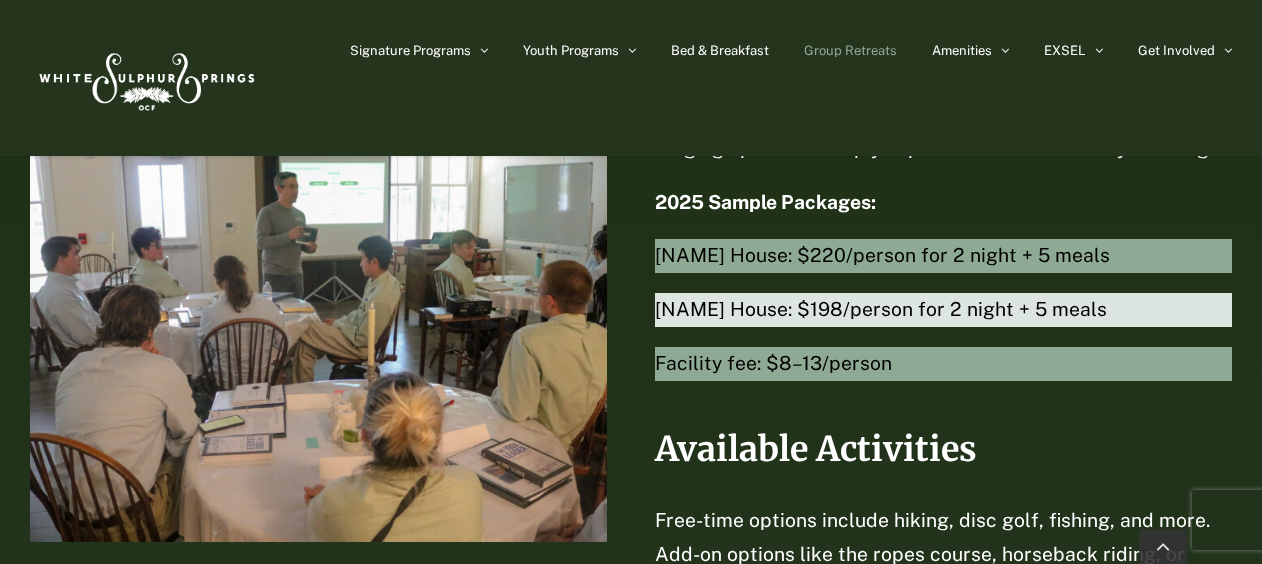 click at bounding box center [318, 325] 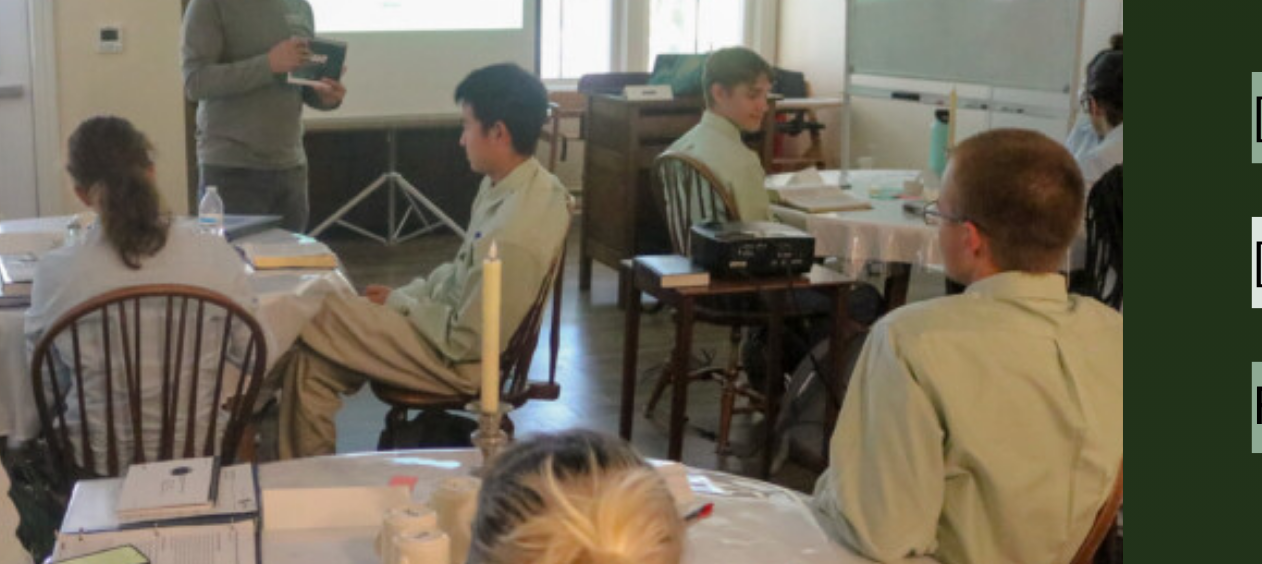 scroll, scrollTop: 4221, scrollLeft: 0, axis: vertical 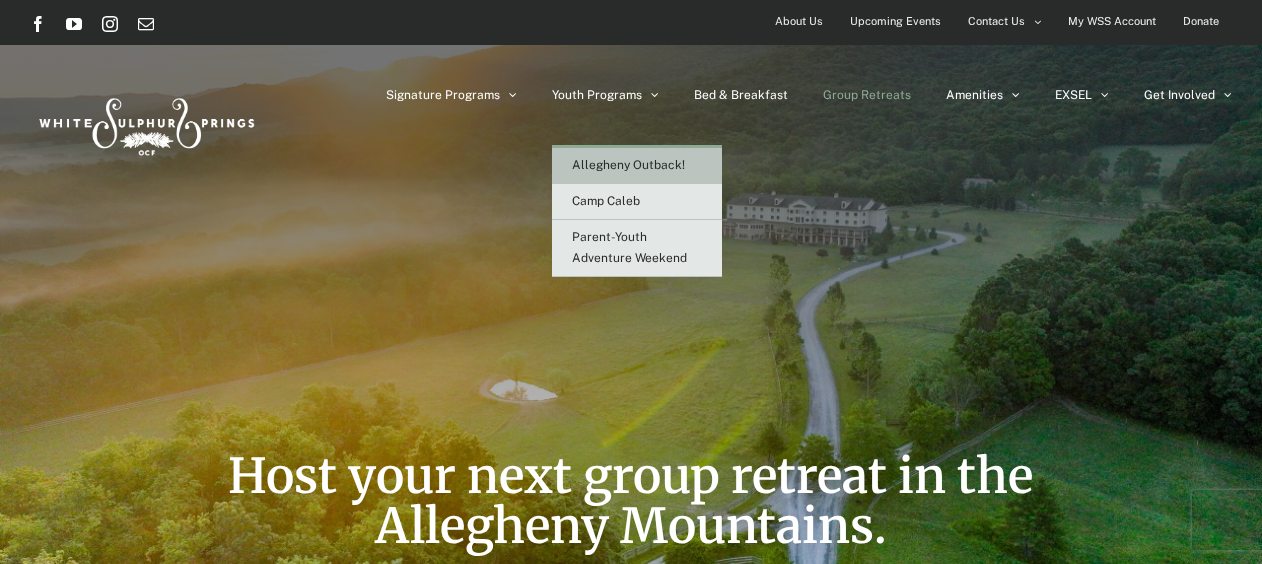click on "Allegheny Outback!" at bounding box center [637, 166] 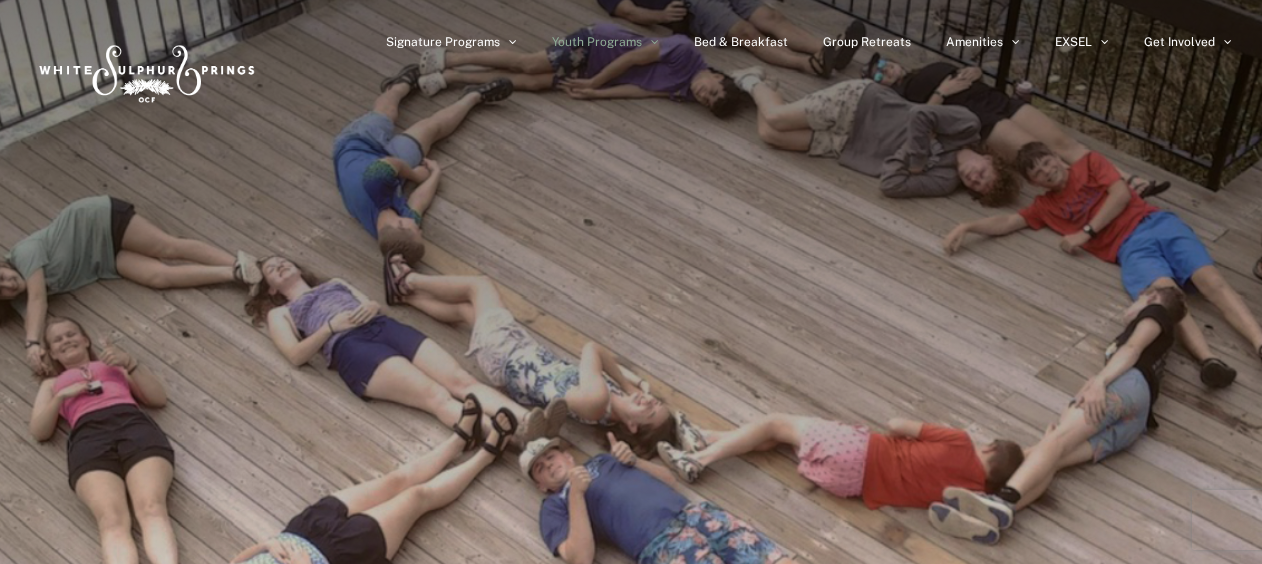 scroll, scrollTop: 0, scrollLeft: 0, axis: both 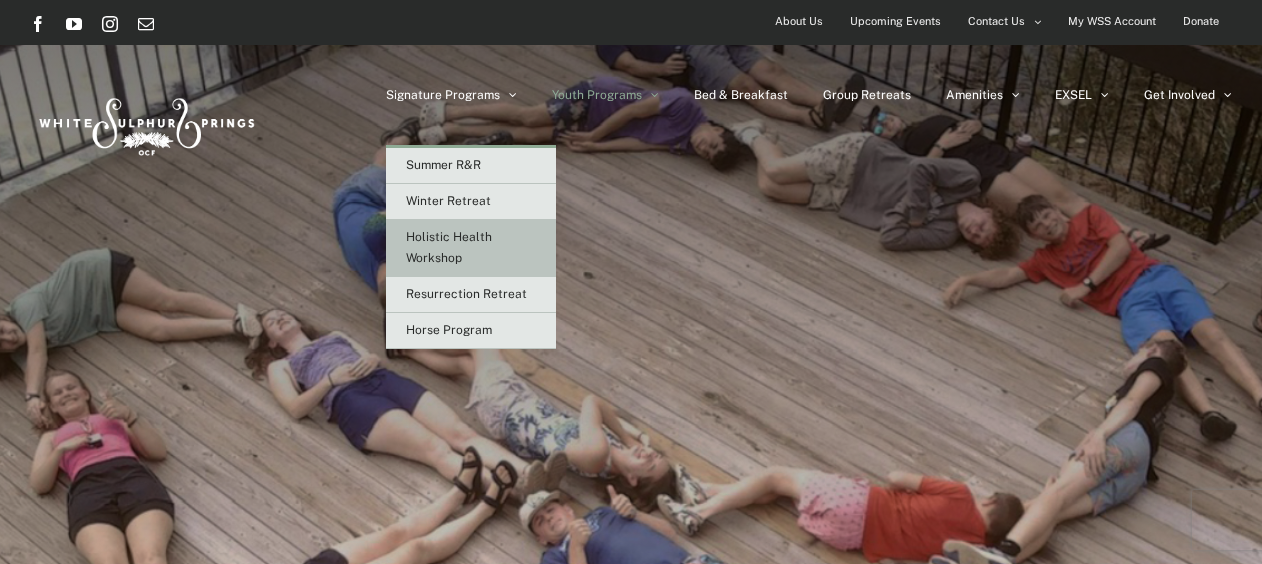click on "Holistic Health Workshop" at bounding box center [471, 248] 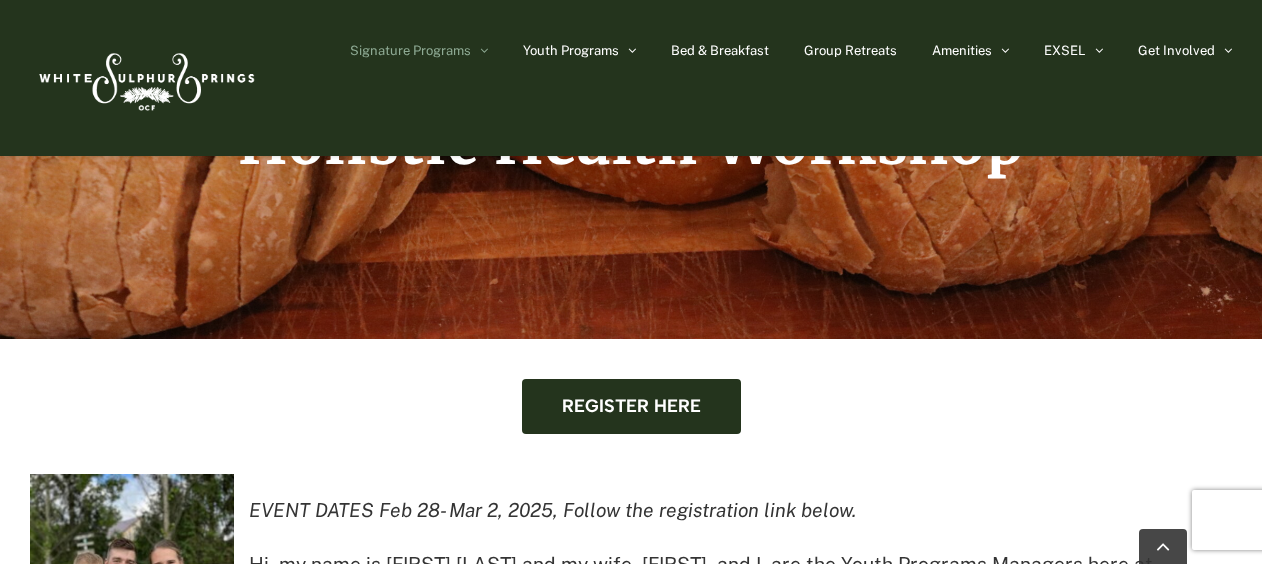 scroll, scrollTop: 0, scrollLeft: 0, axis: both 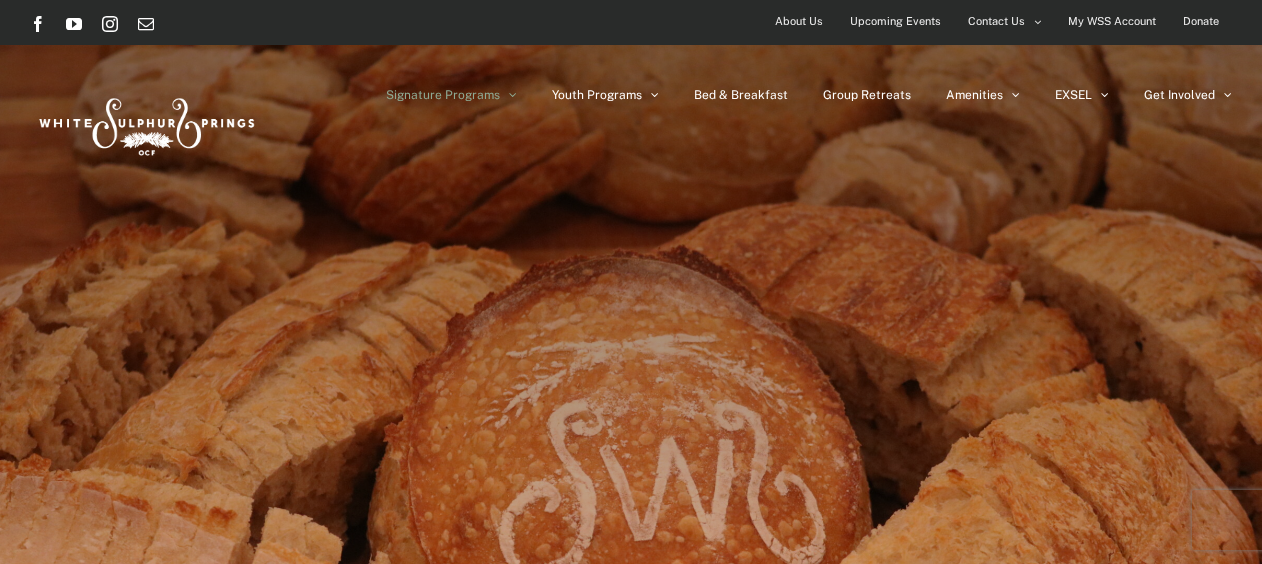 click on "Upcoming Events" at bounding box center (895, 21) 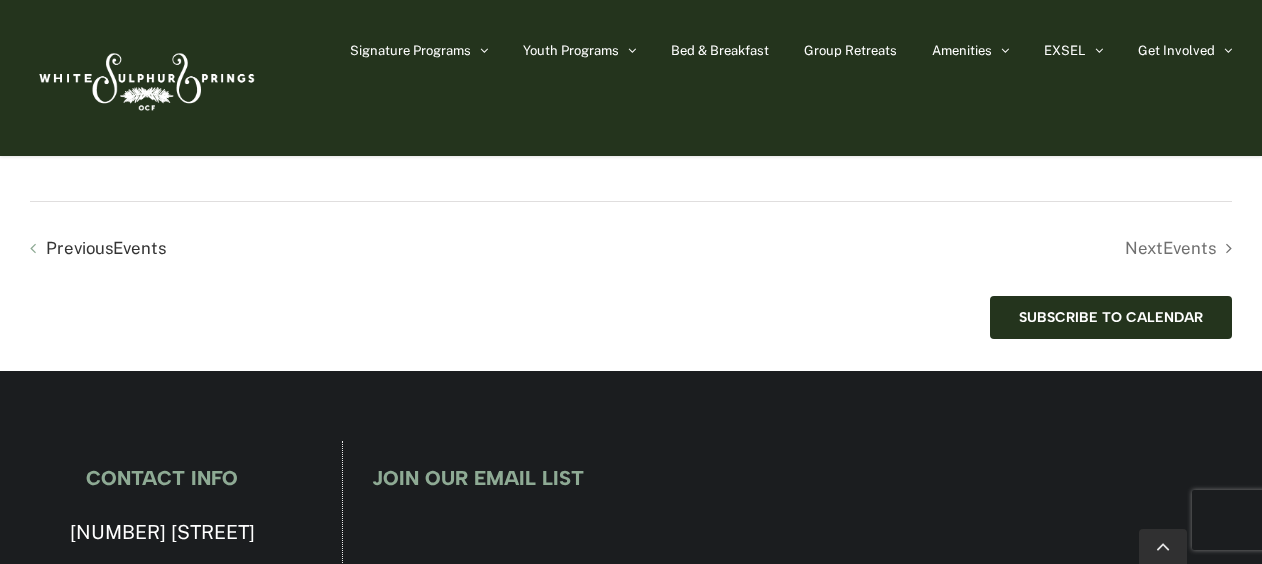 scroll, scrollTop: 2620, scrollLeft: 0, axis: vertical 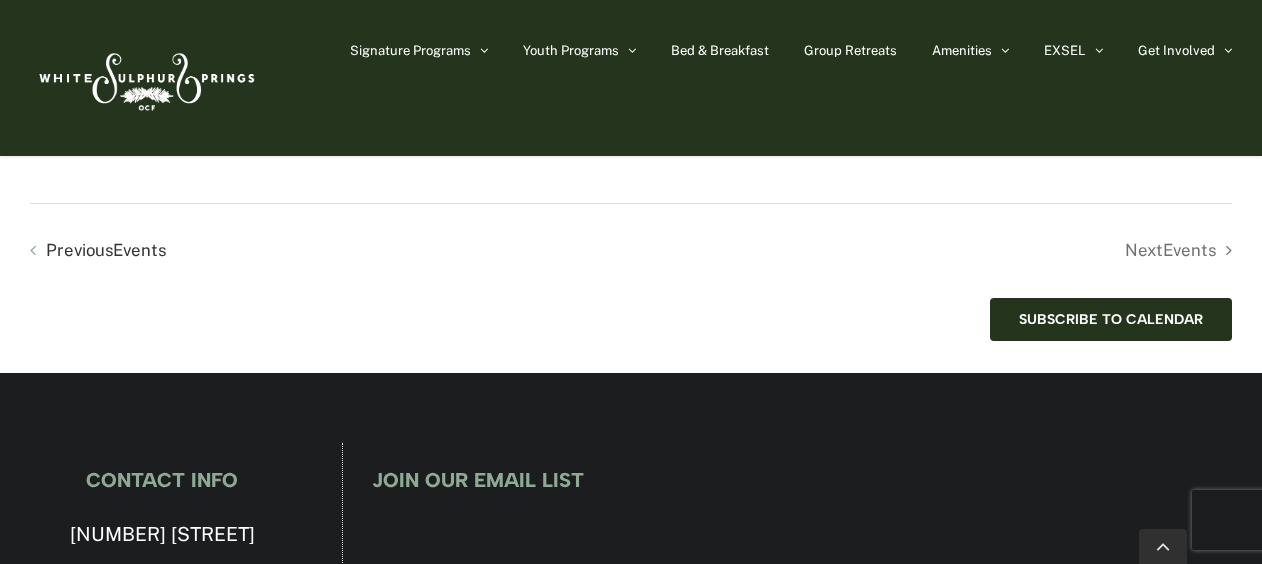 click on "Next  Events" at bounding box center [931, 250] 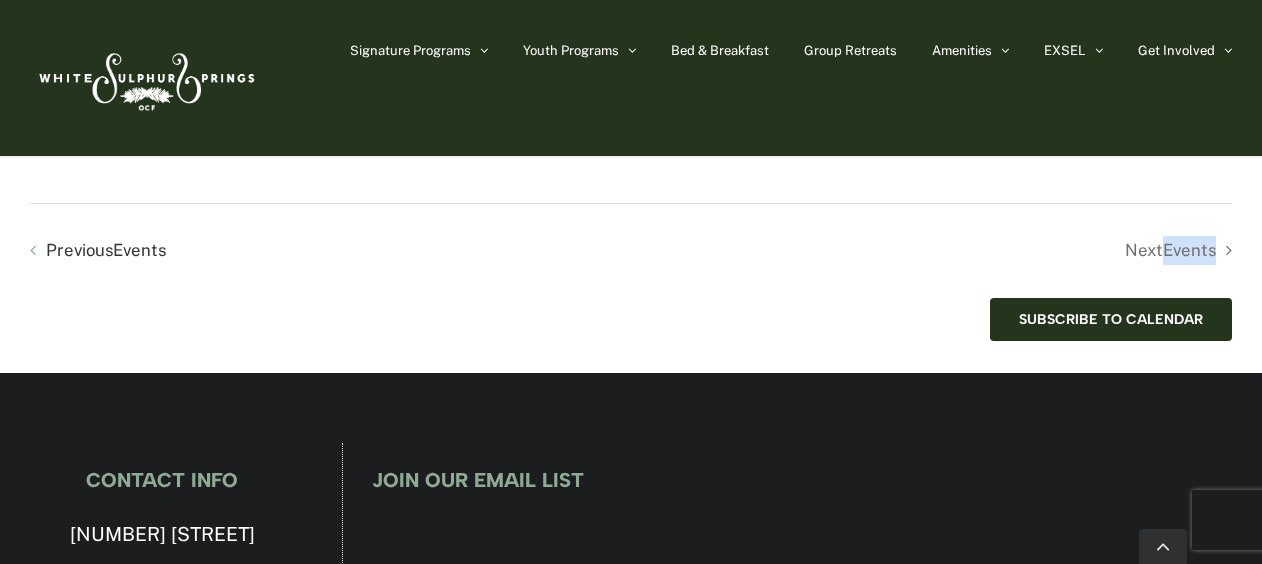 click on "Next  Events" at bounding box center [931, 250] 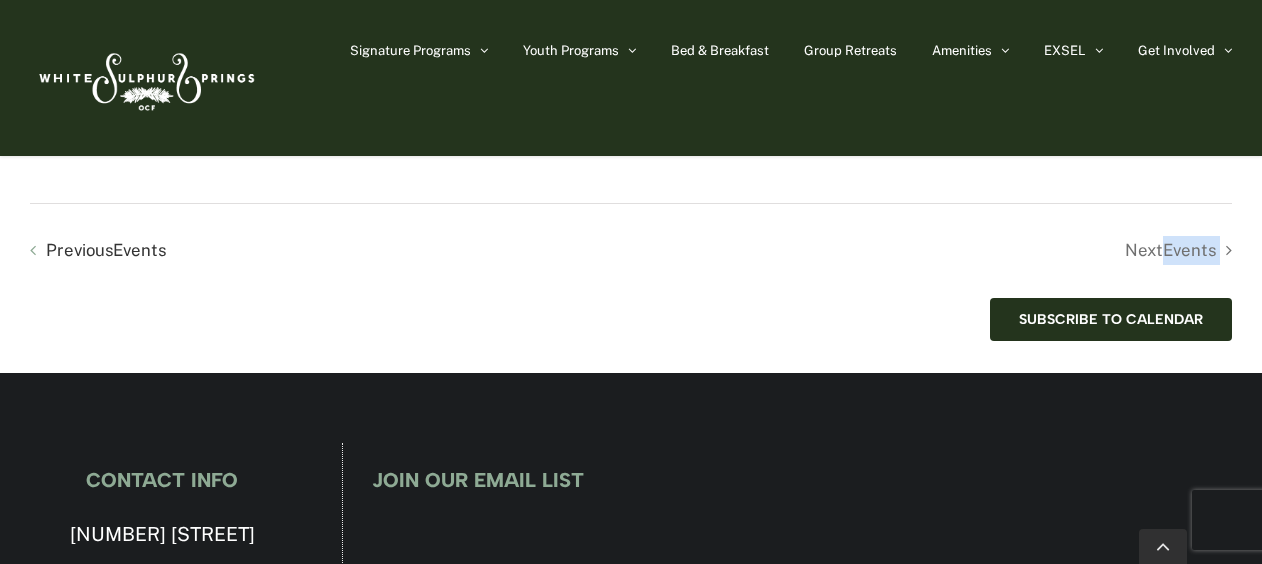 click on "Next  Events" at bounding box center (931, 250) 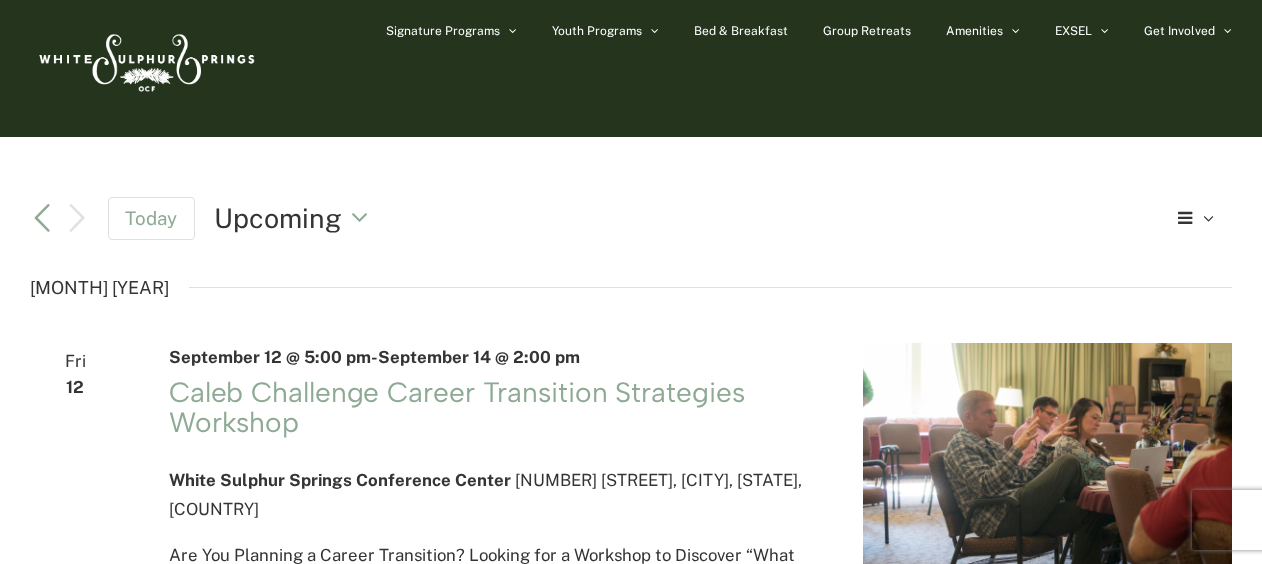 scroll, scrollTop: 0, scrollLeft: 0, axis: both 